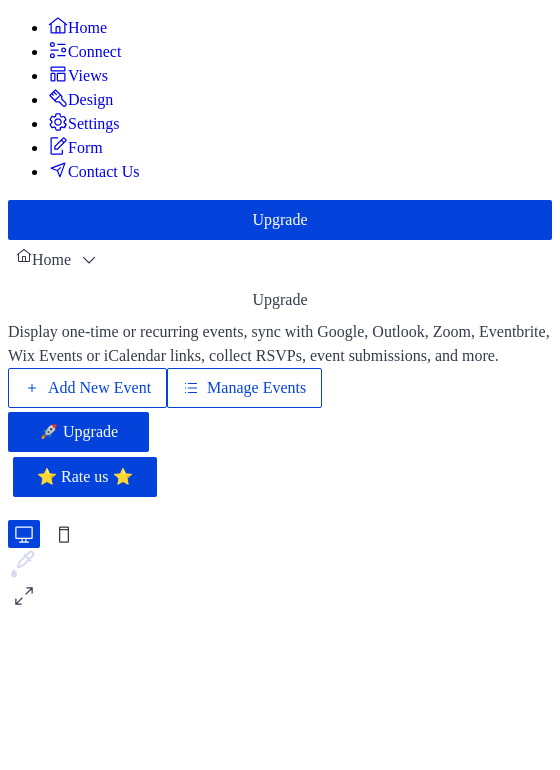 scroll, scrollTop: 0, scrollLeft: 0, axis: both 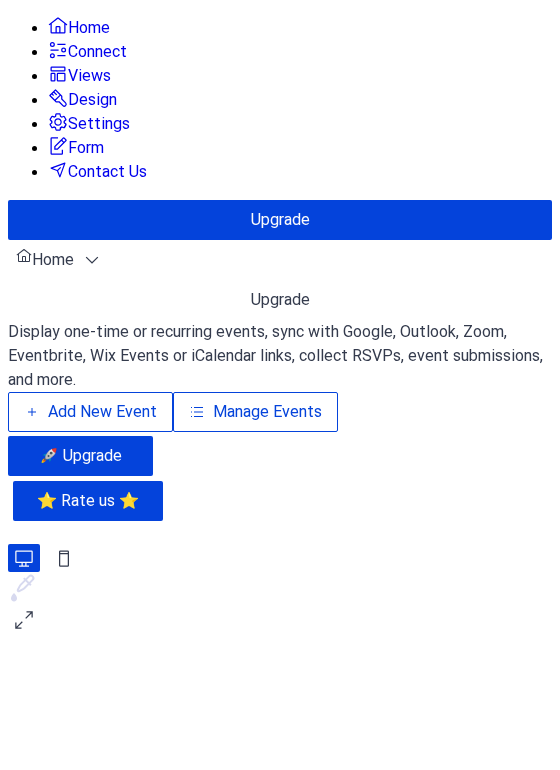 click on "Manage Events" at bounding box center (267, 412) 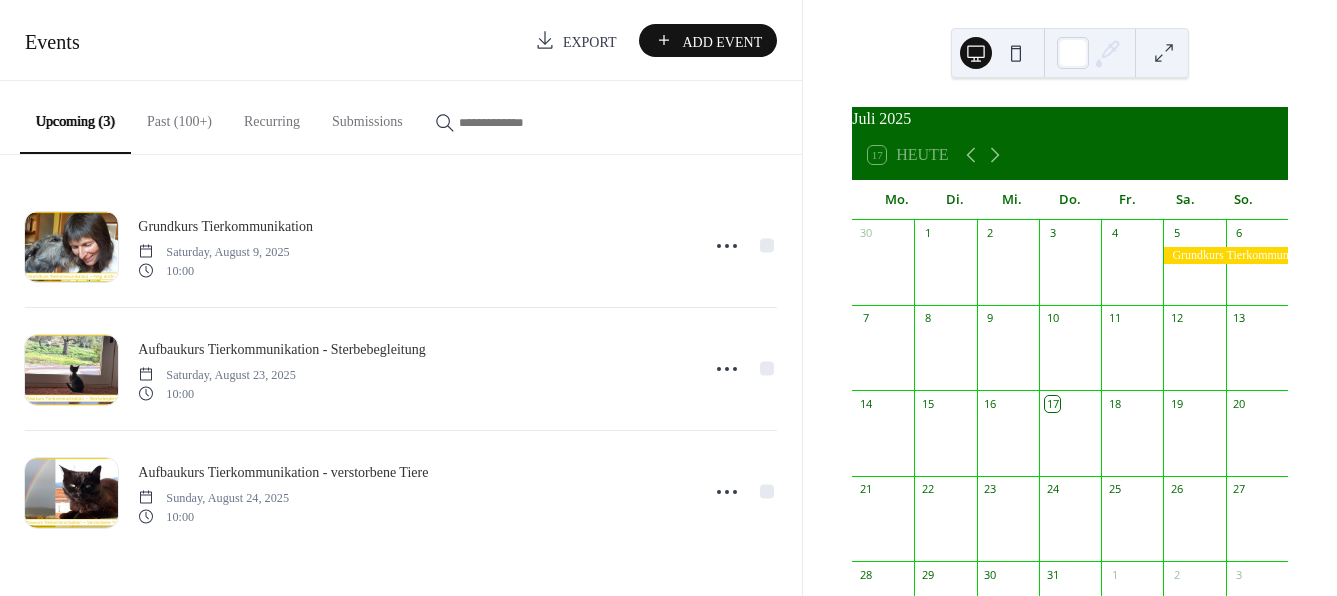 scroll, scrollTop: 0, scrollLeft: 0, axis: both 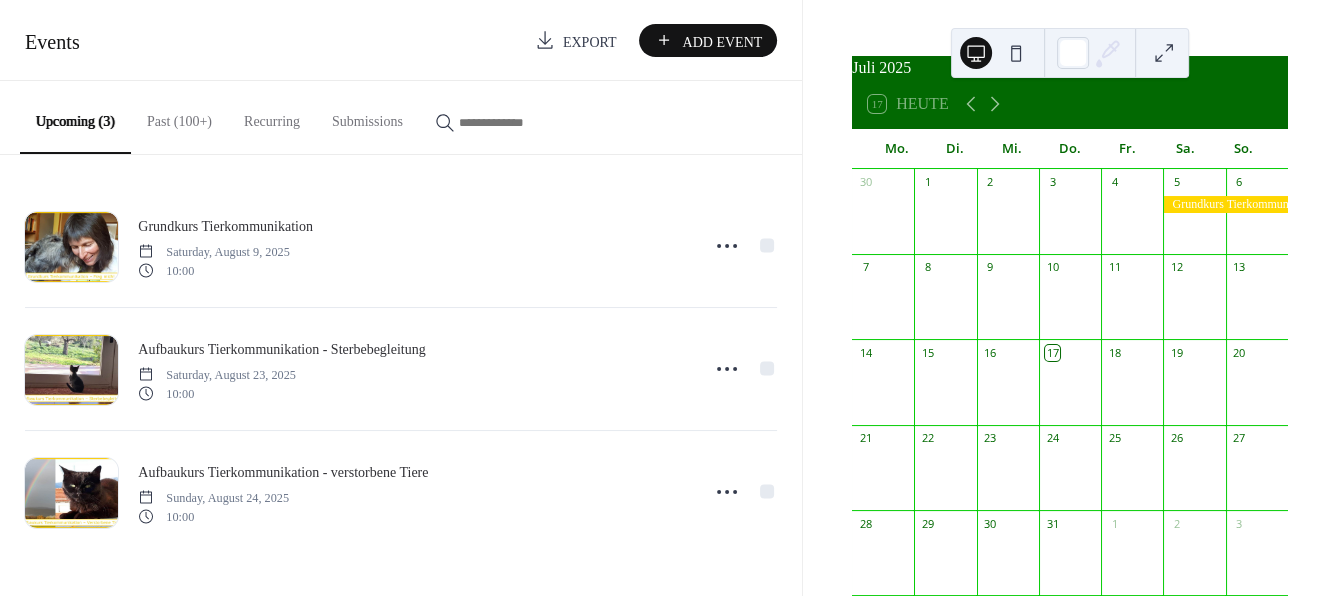 click on "Past (100+)" at bounding box center [179, 116] 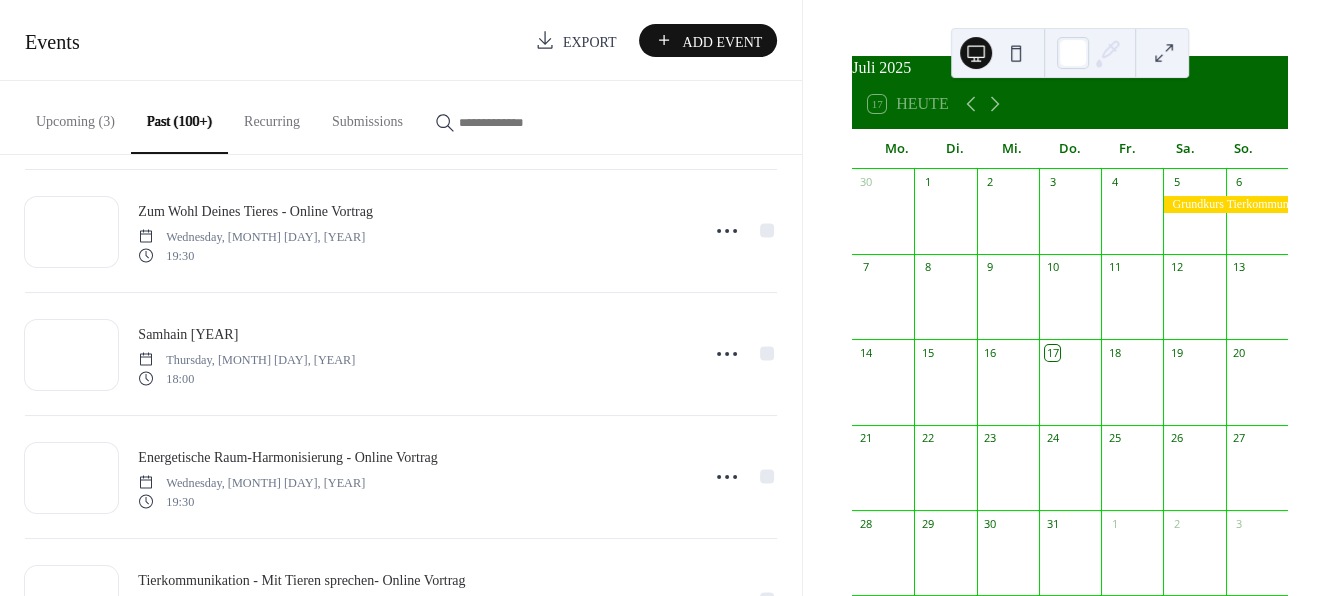 scroll, scrollTop: 3182, scrollLeft: 0, axis: vertical 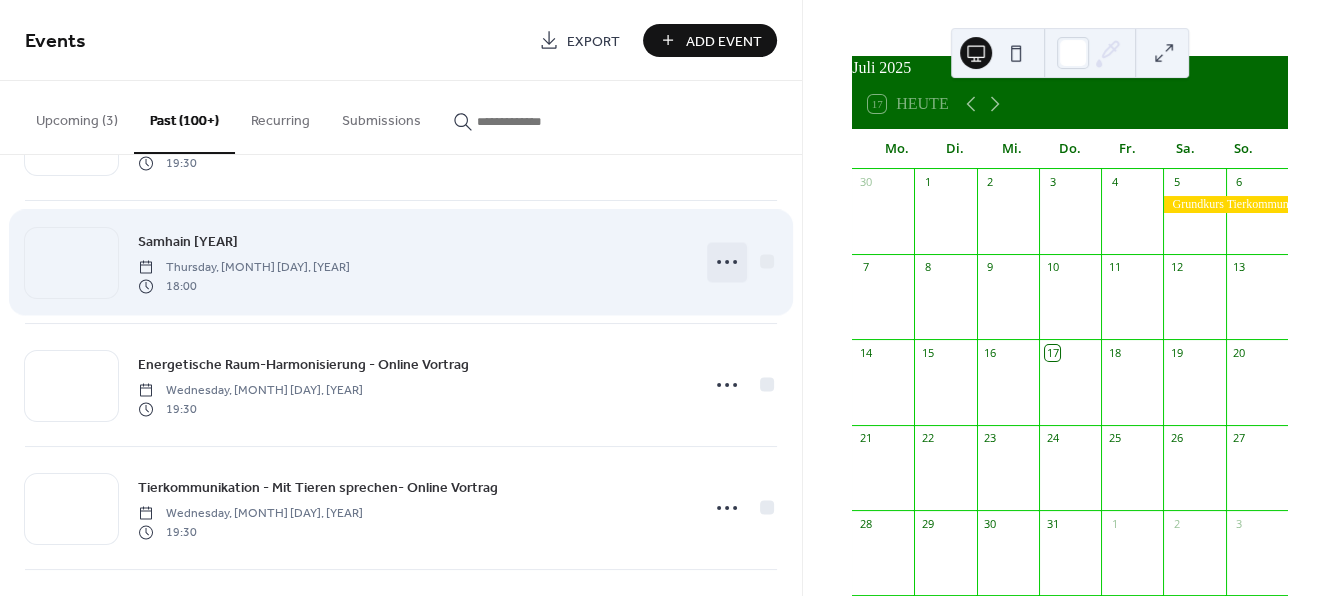 click 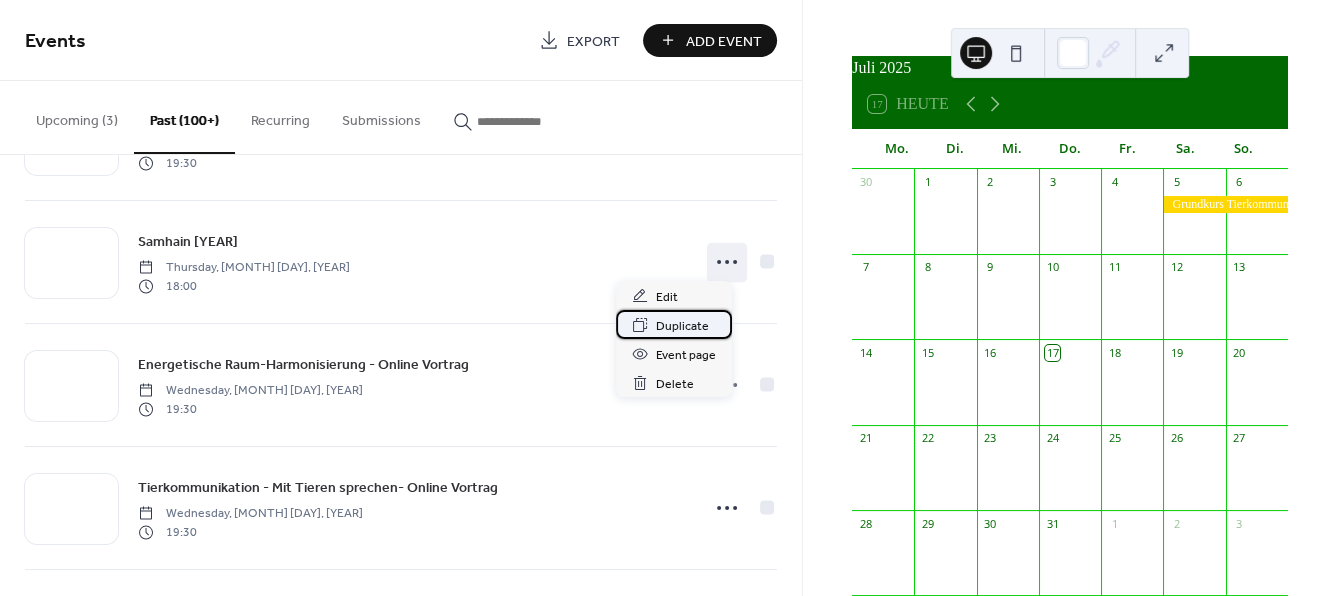 click on "Duplicate" at bounding box center [682, 326] 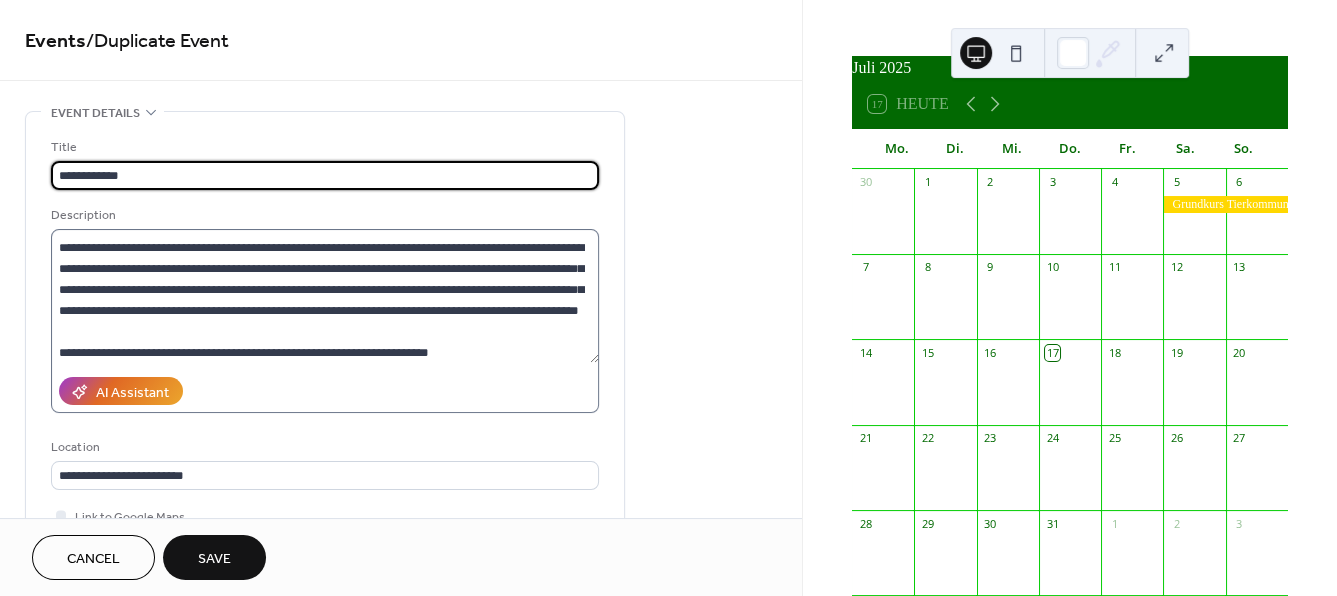 scroll, scrollTop: 121, scrollLeft: 0, axis: vertical 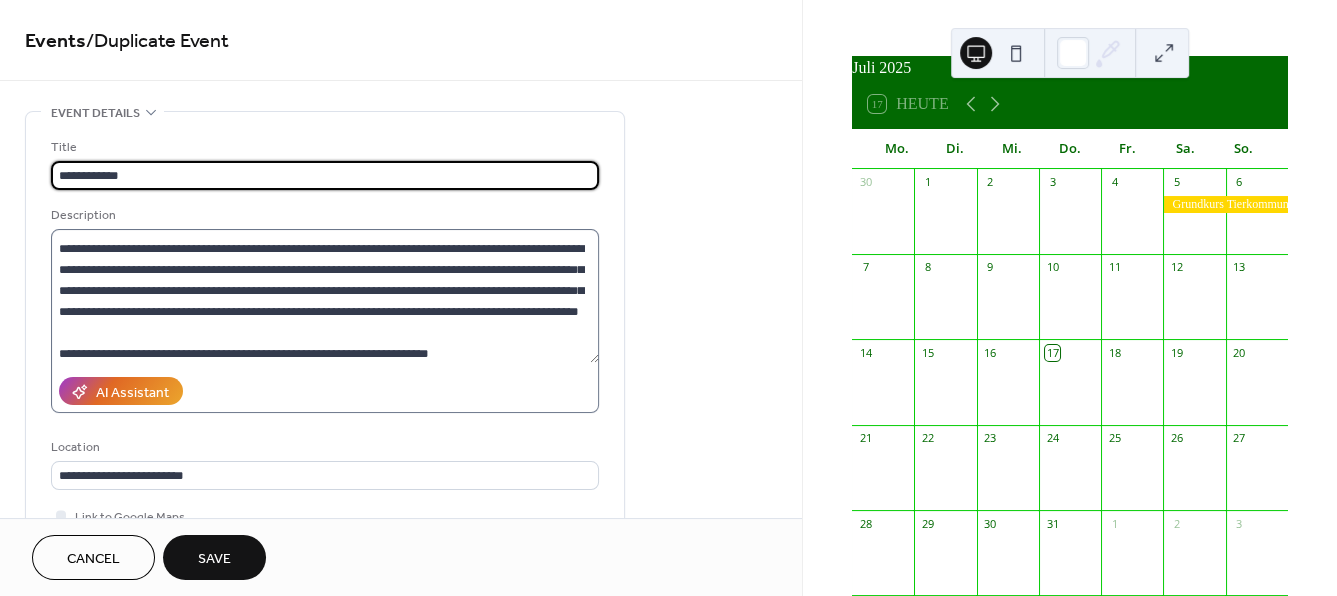 type on "**********" 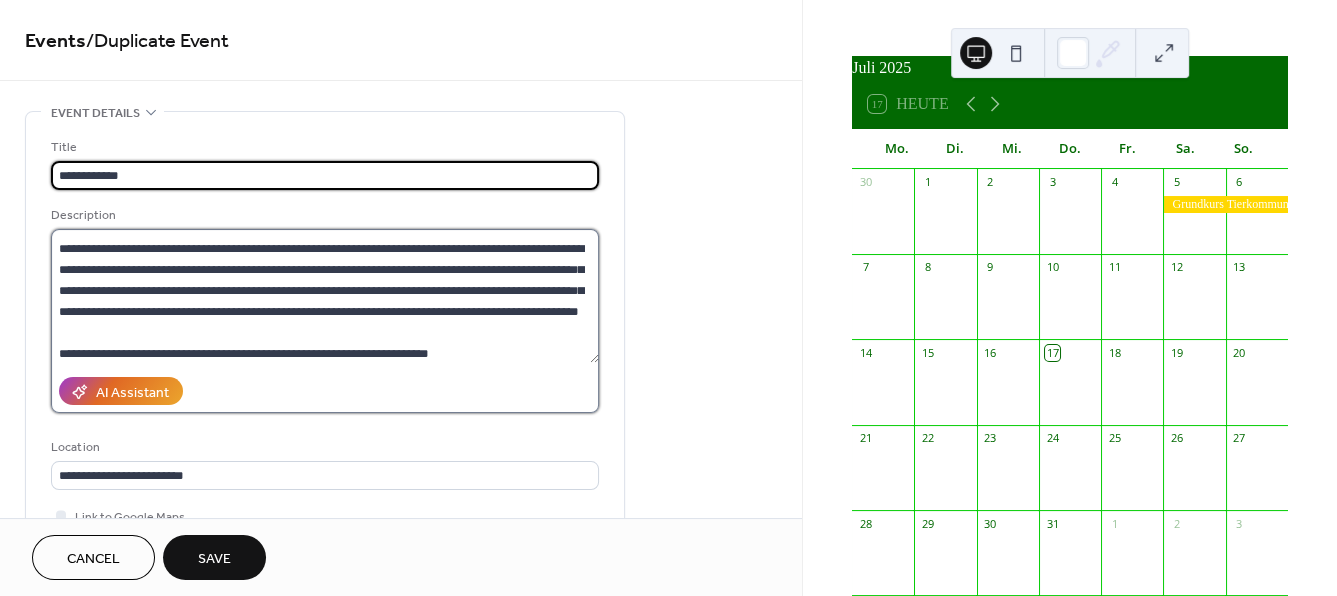 click at bounding box center [325, 296] 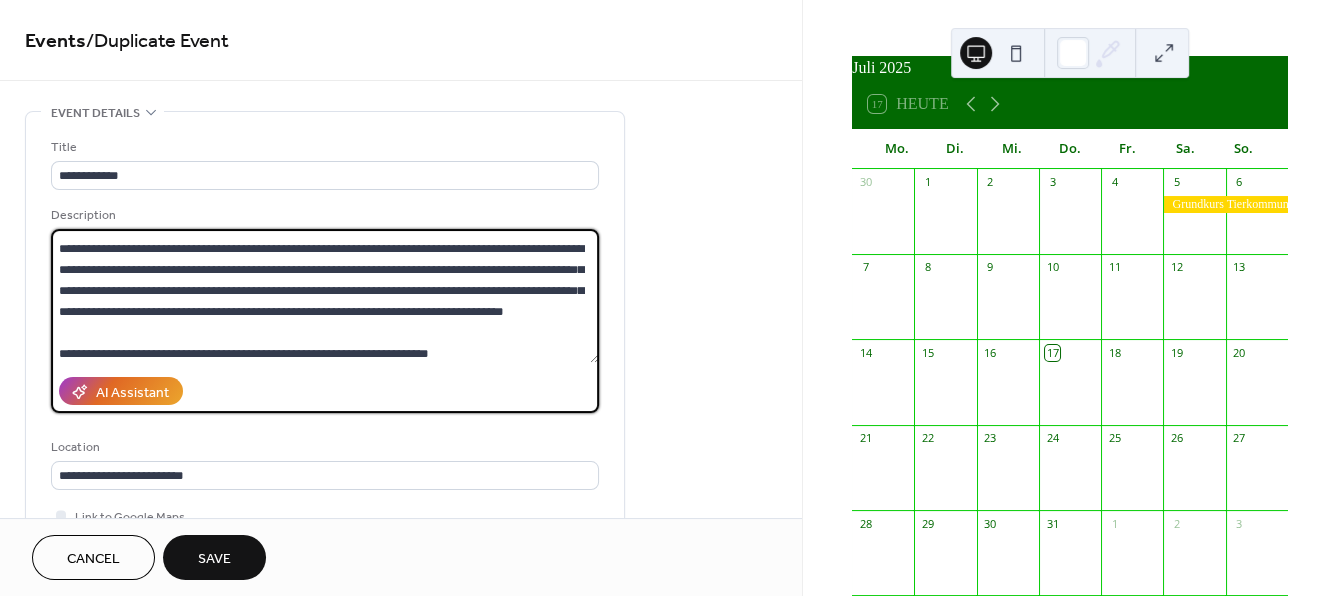 click at bounding box center [325, 296] 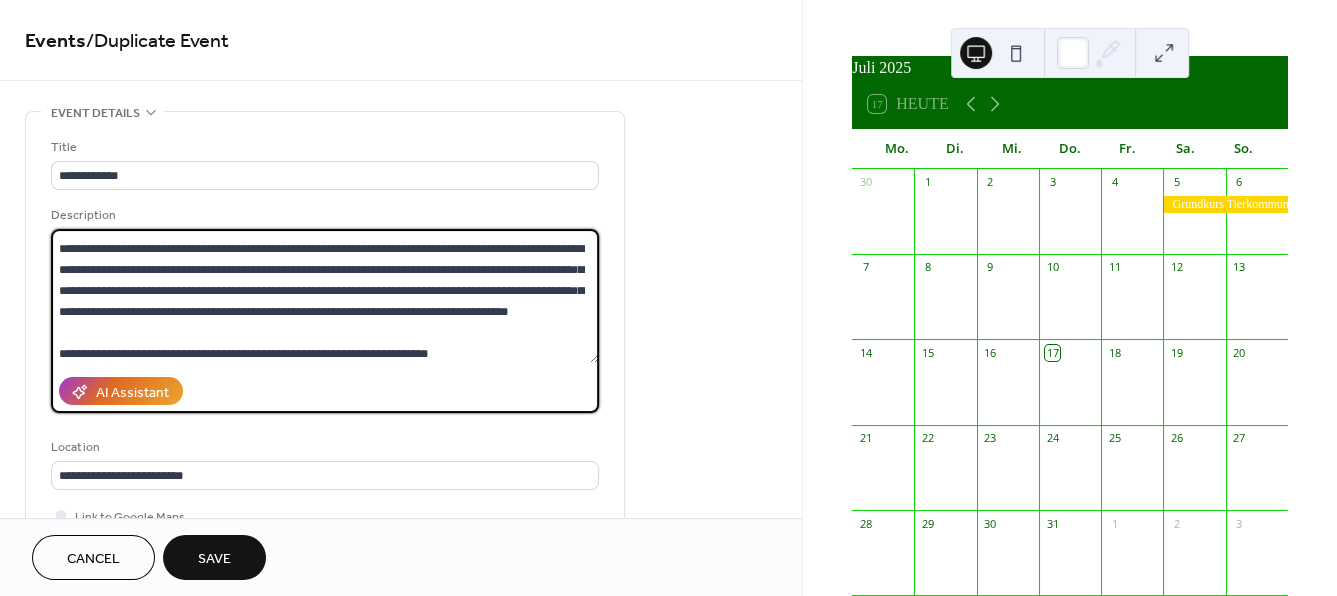 drag, startPoint x: 450, startPoint y: 269, endPoint x: 101, endPoint y: 334, distance: 355.0014 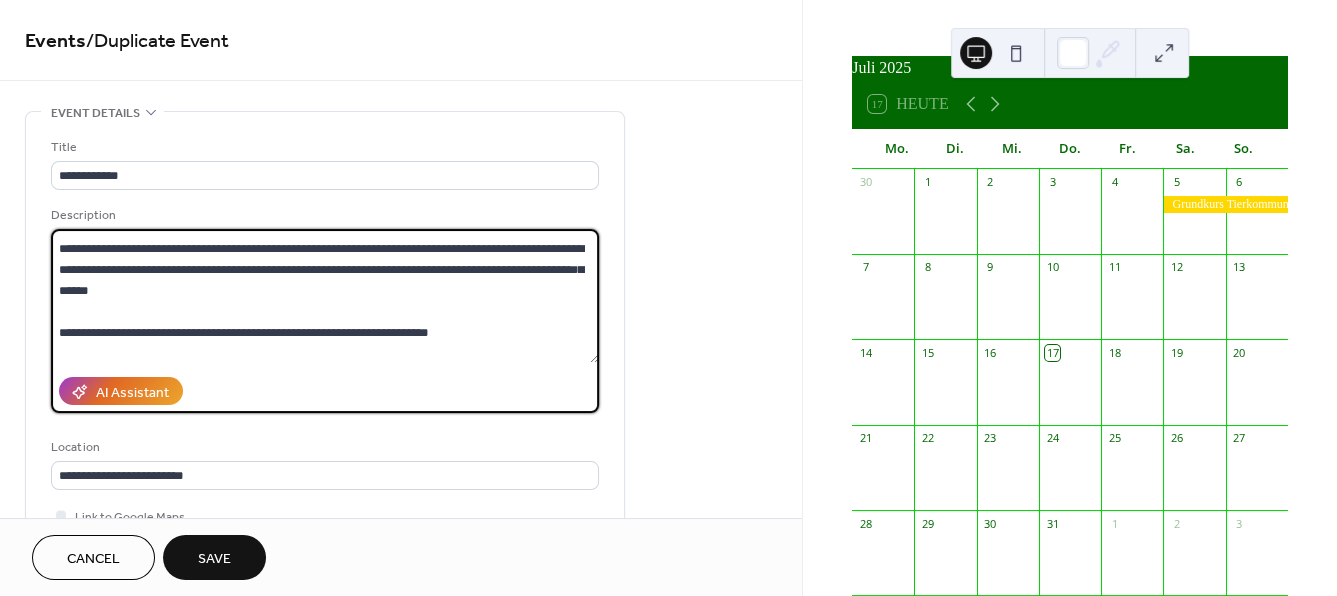drag, startPoint x: 499, startPoint y: 365, endPoint x: 57, endPoint y: 360, distance: 442.0283 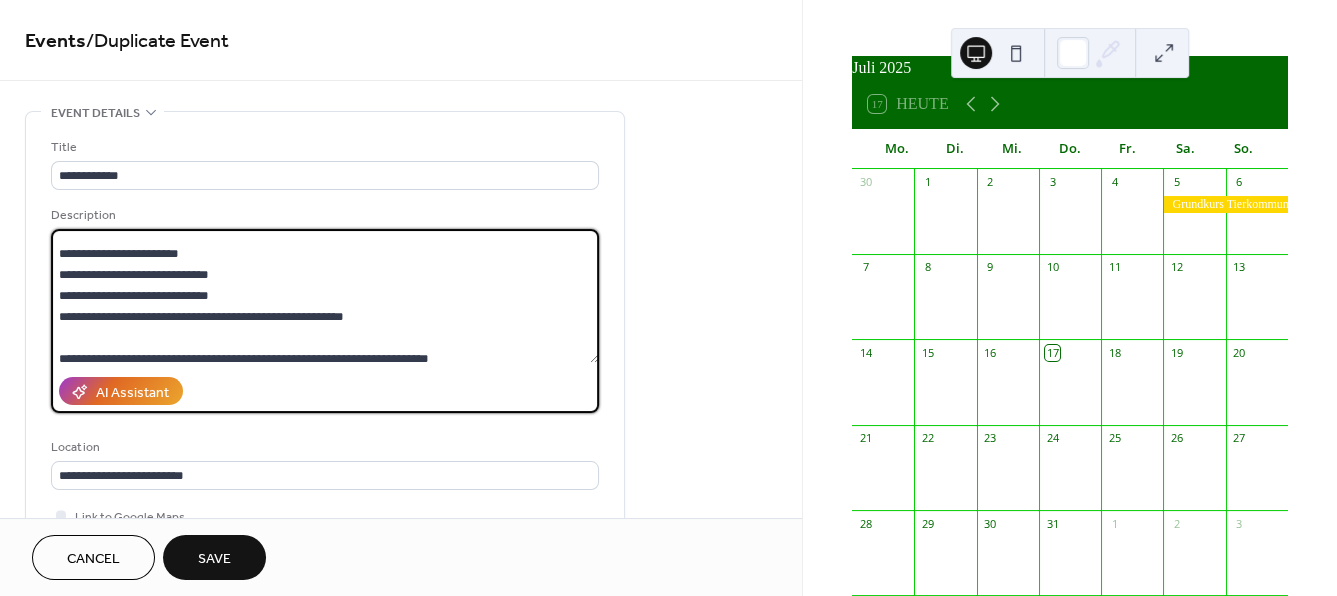 scroll, scrollTop: 121, scrollLeft: 0, axis: vertical 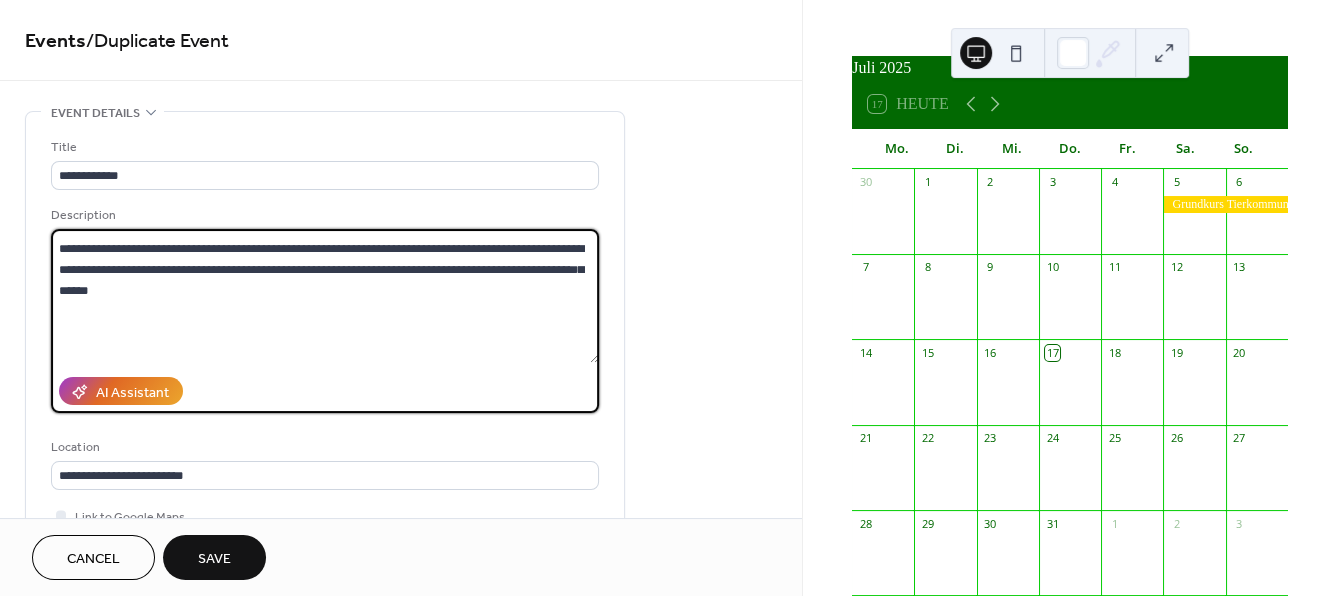 click on "**********" at bounding box center [325, 296] 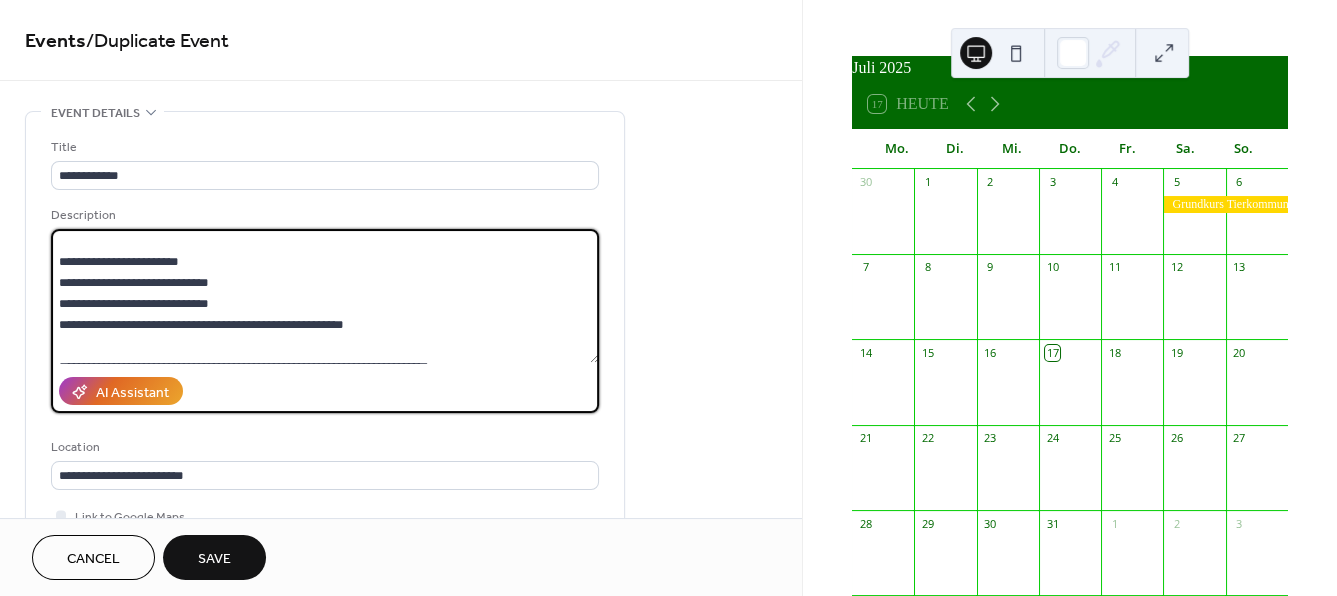 scroll, scrollTop: 237, scrollLeft: 0, axis: vertical 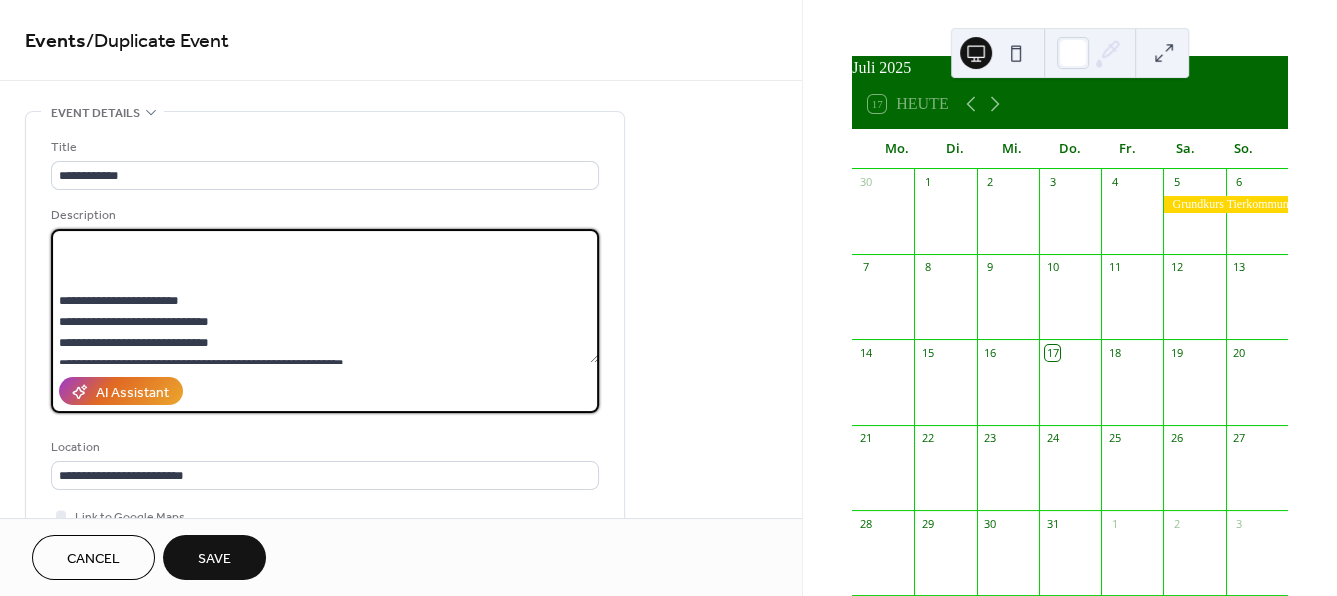 click at bounding box center (325, 296) 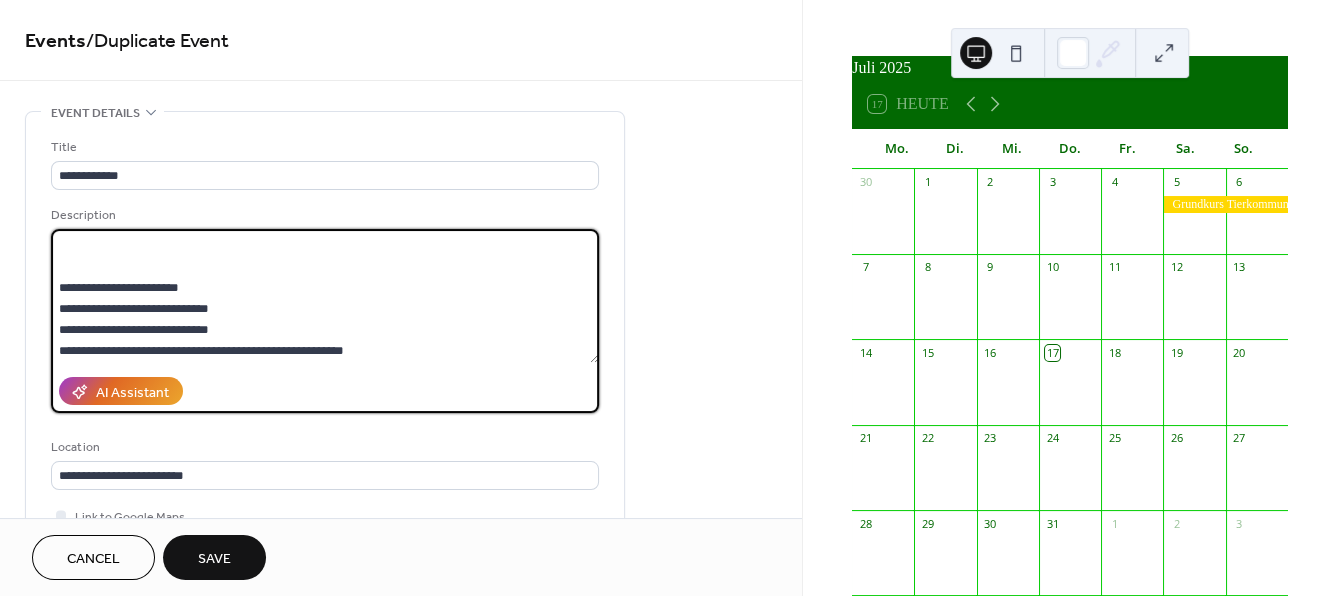 drag, startPoint x: 222, startPoint y: 355, endPoint x: 58, endPoint y: 362, distance: 164.14932 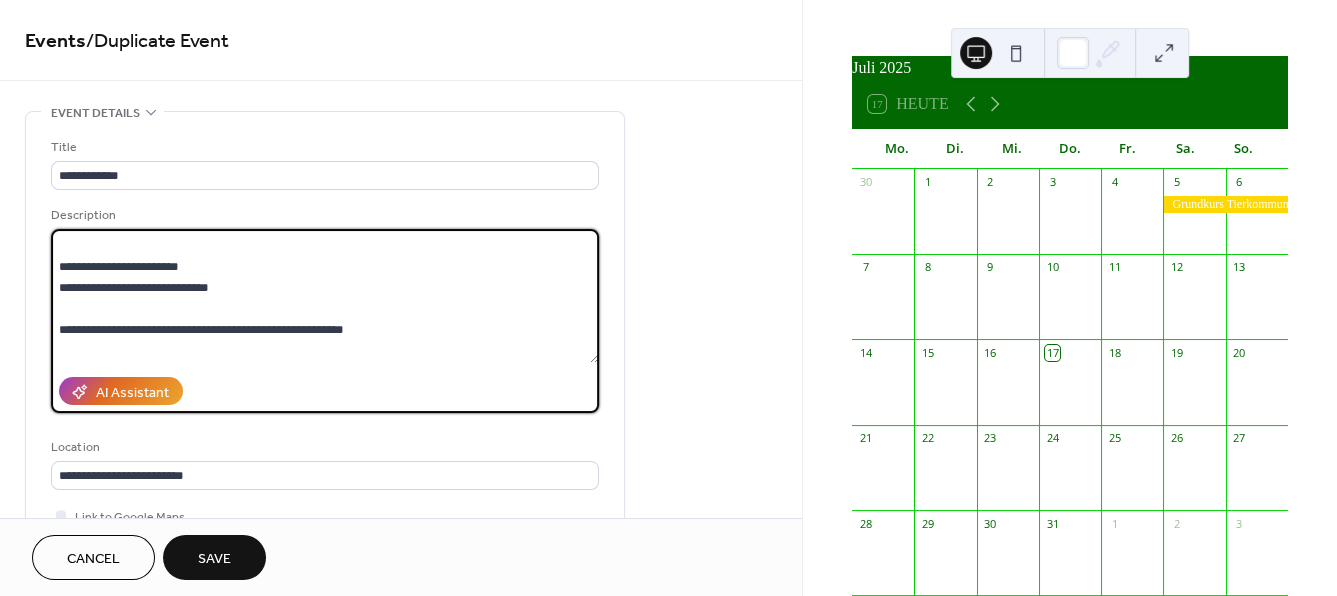 scroll, scrollTop: 358, scrollLeft: 0, axis: vertical 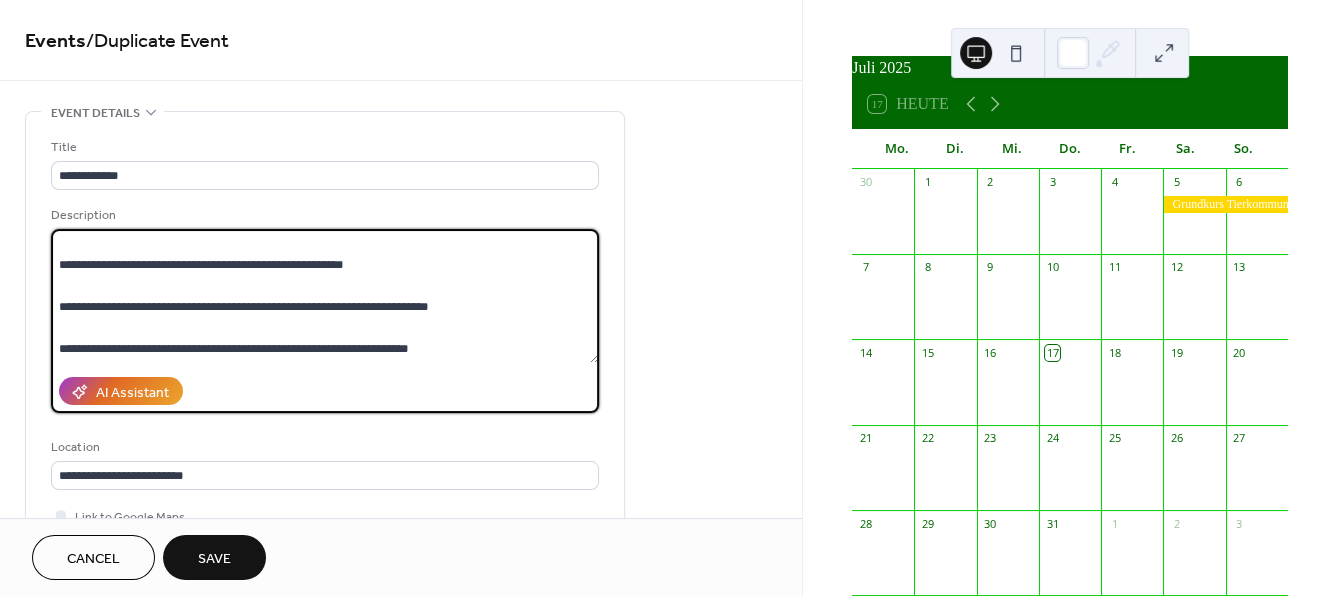 drag, startPoint x: 454, startPoint y: 309, endPoint x: 63, endPoint y: 310, distance: 391.00128 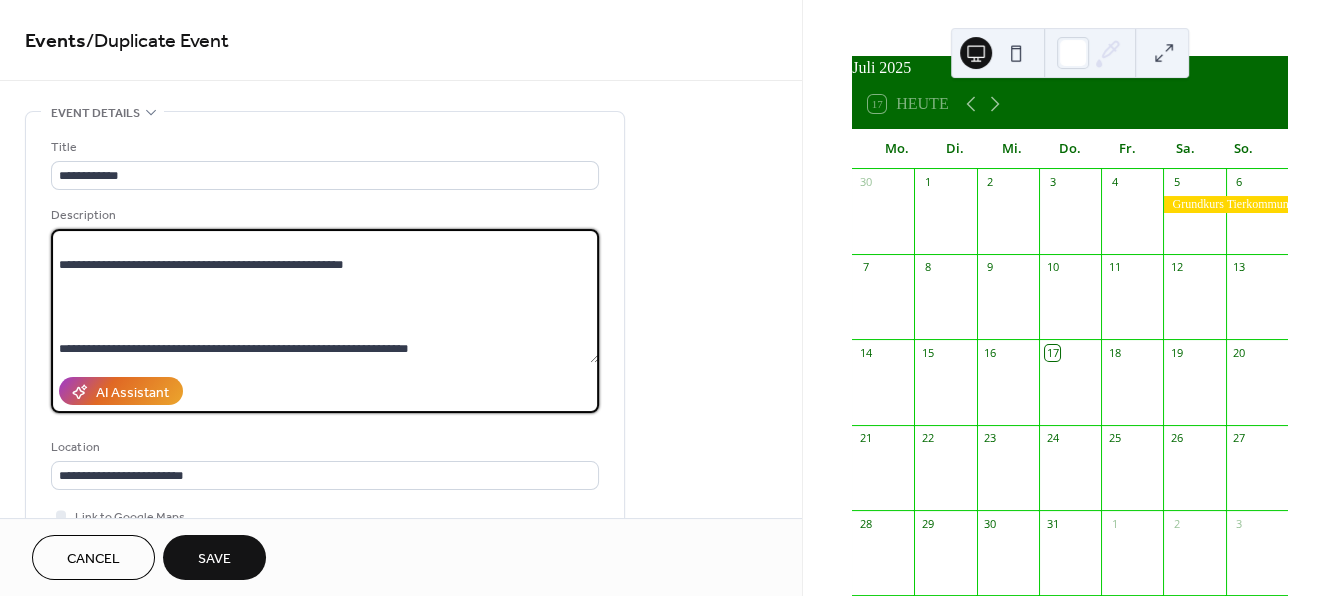 click at bounding box center [325, 296] 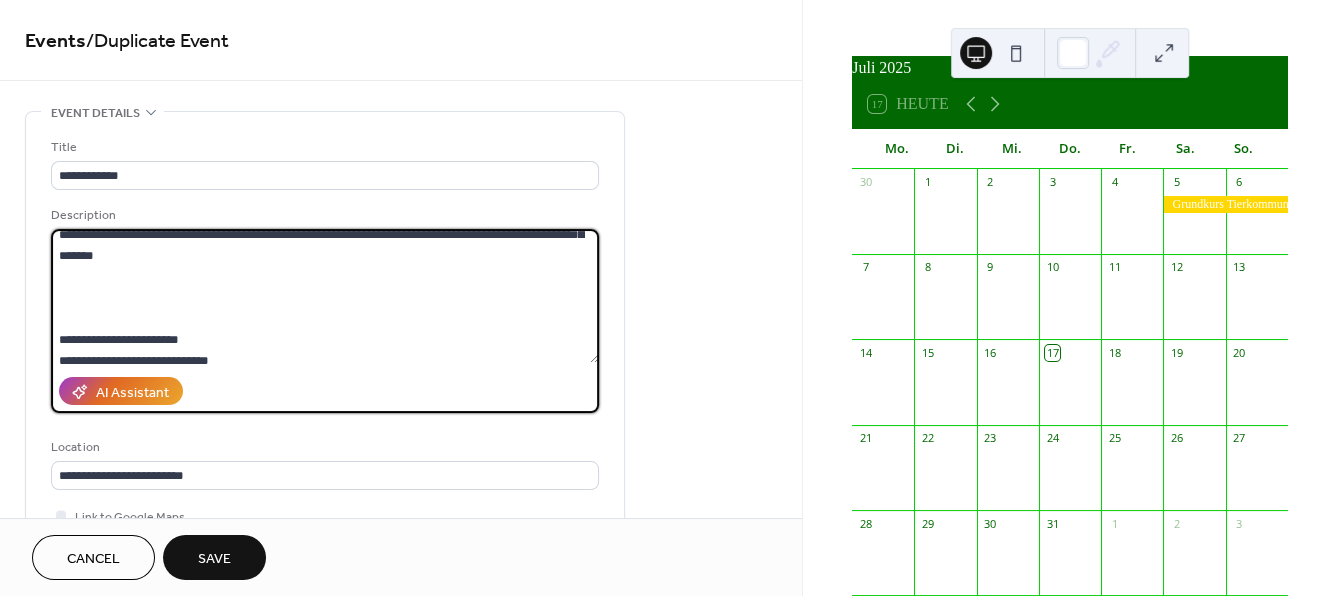 scroll, scrollTop: 194, scrollLeft: 0, axis: vertical 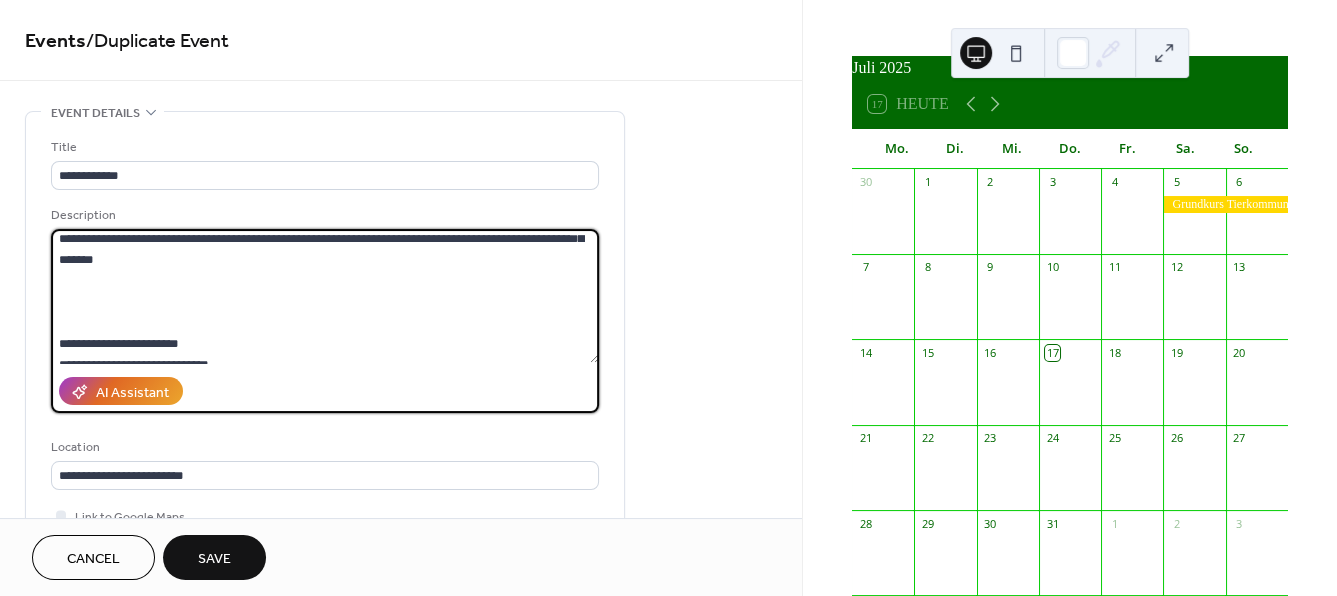 click at bounding box center (325, 296) 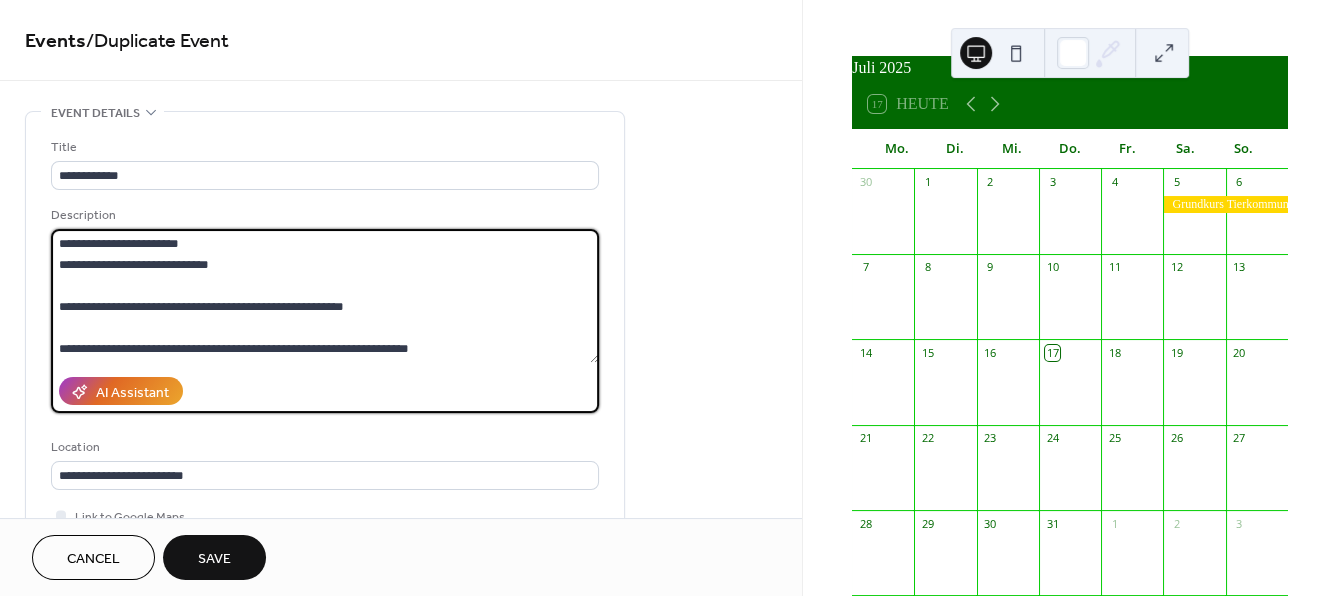 scroll, scrollTop: 294, scrollLeft: 0, axis: vertical 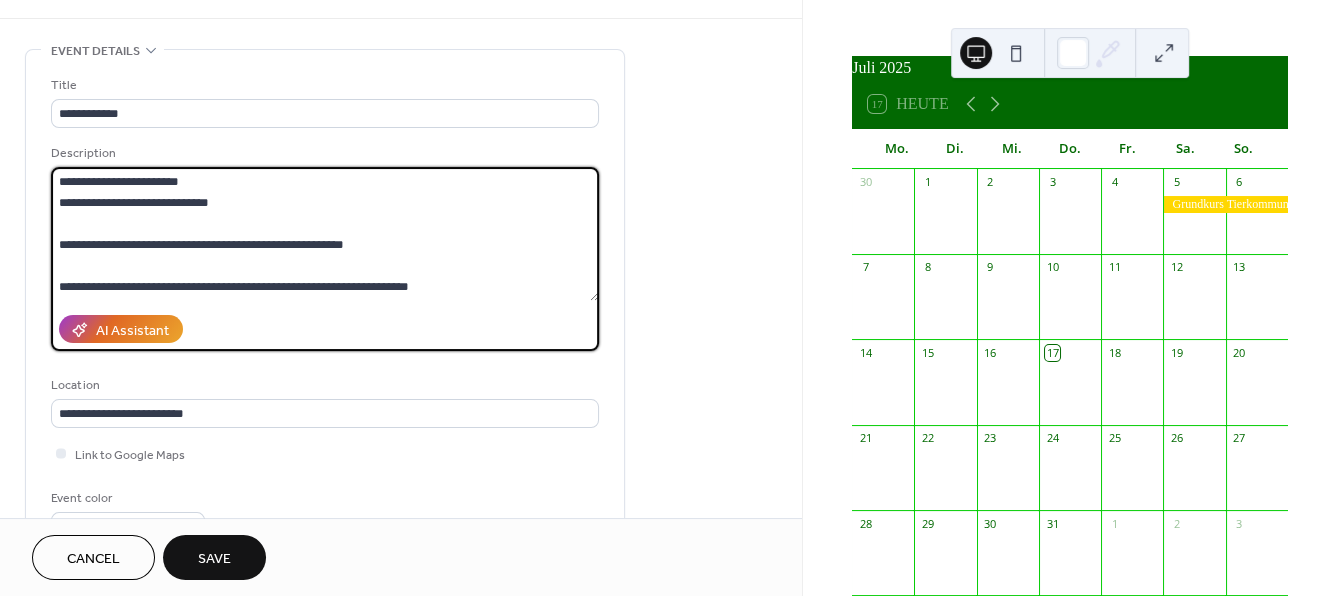 click at bounding box center (325, 234) 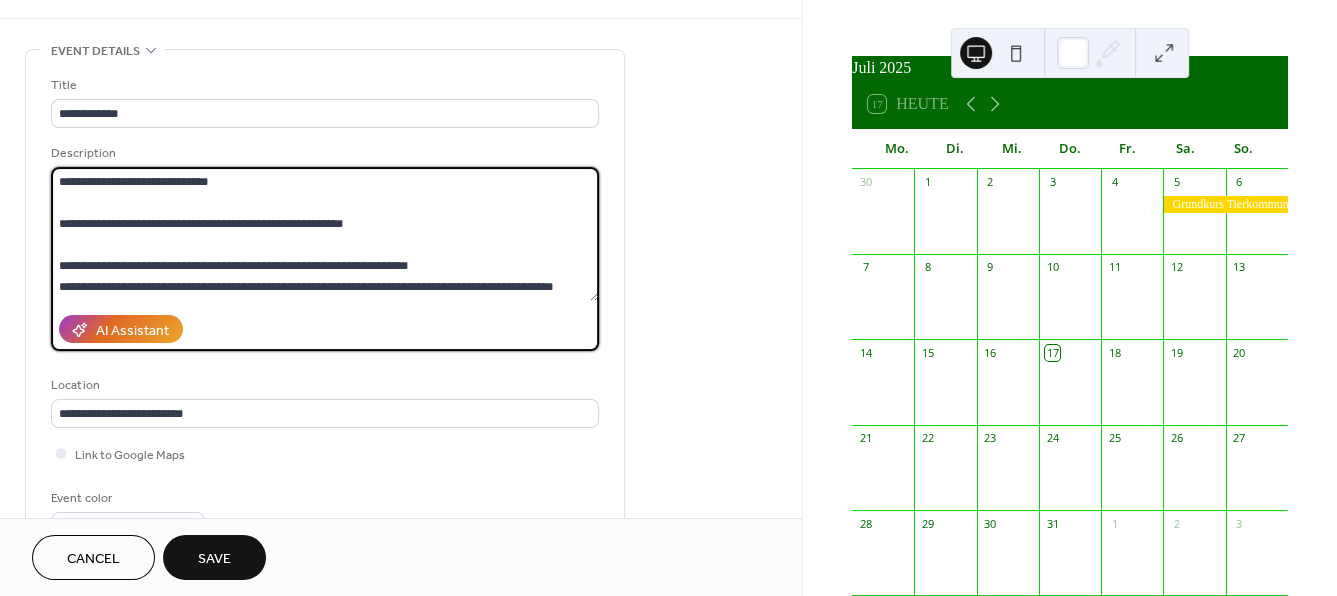scroll, scrollTop: 334, scrollLeft: 0, axis: vertical 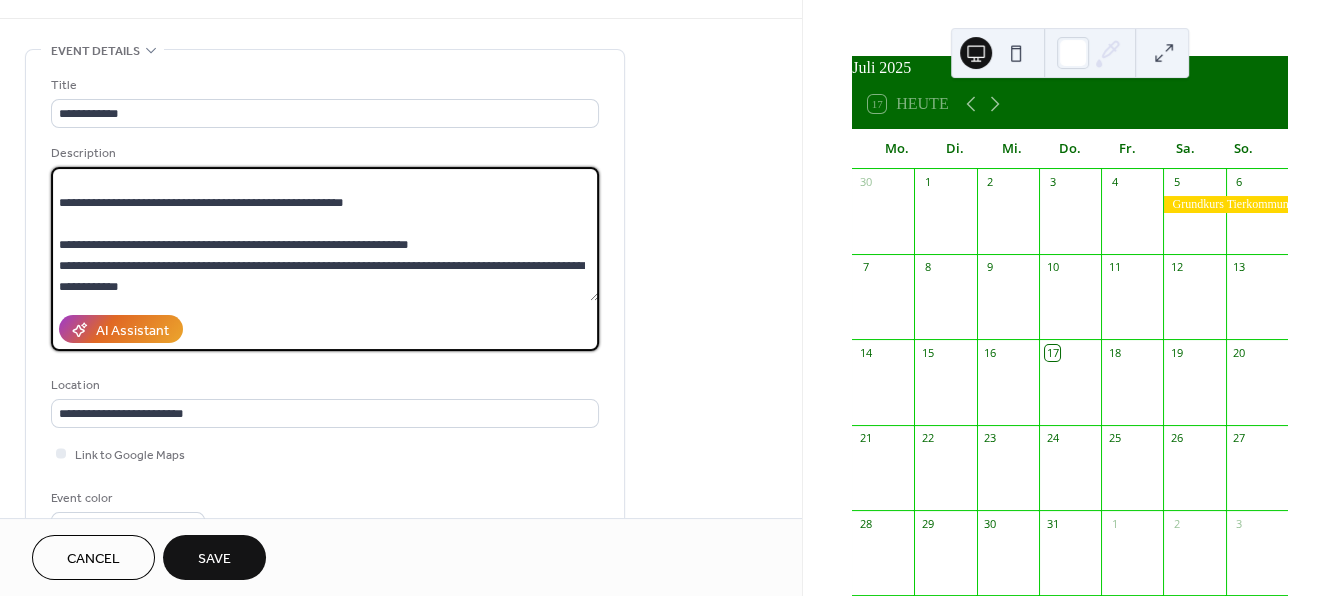 drag, startPoint x: 93, startPoint y: 272, endPoint x: 119, endPoint y: 270, distance: 26.076809 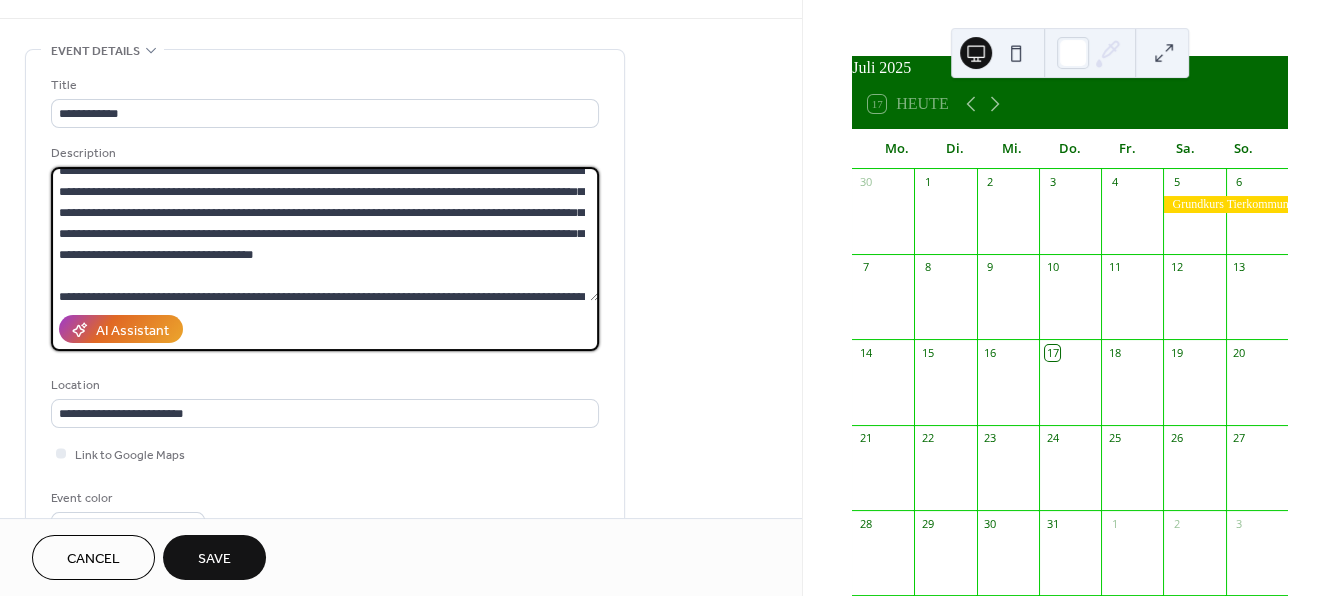 scroll, scrollTop: 0, scrollLeft: 0, axis: both 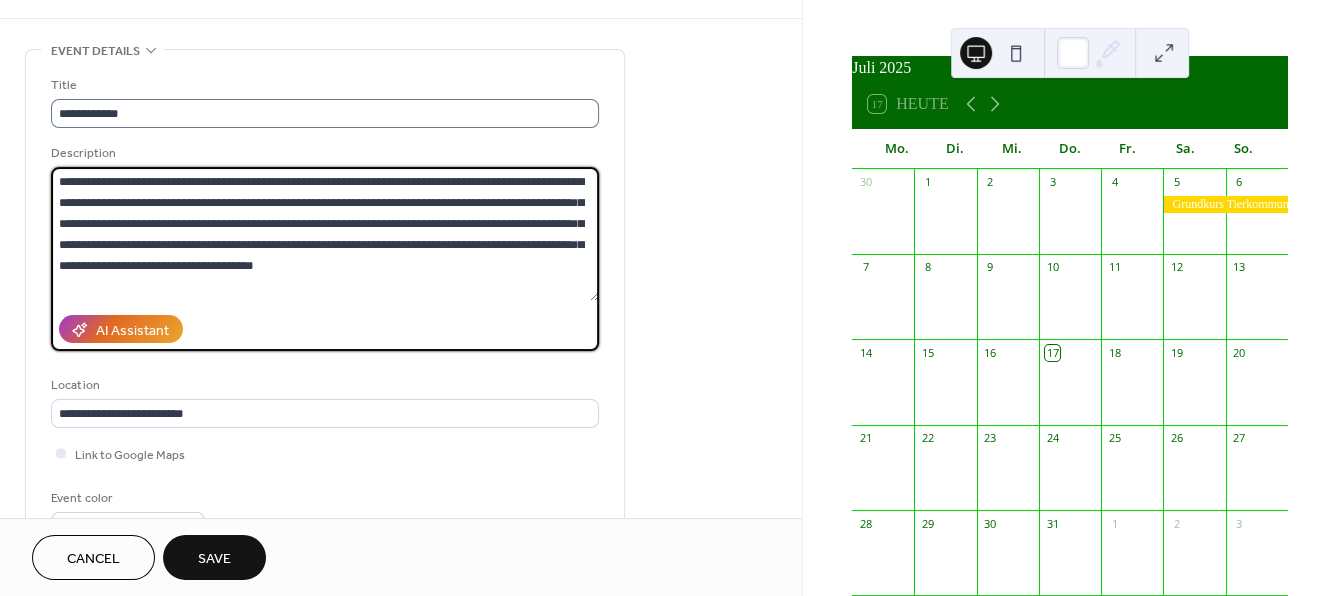 type on "**********" 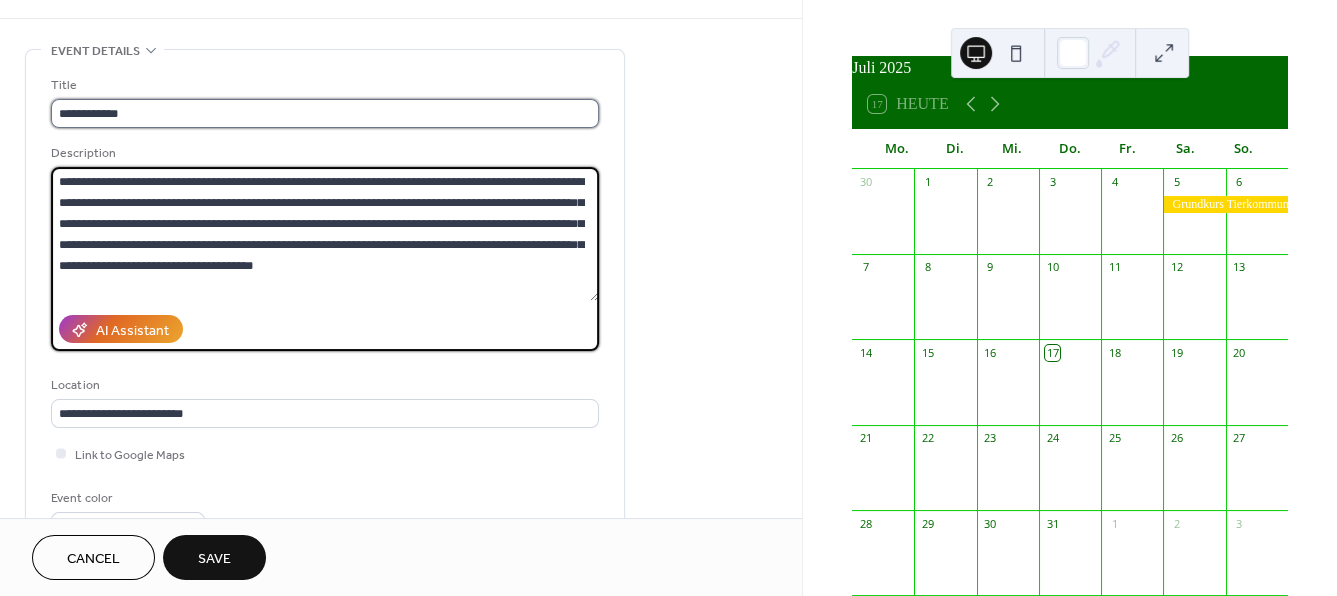 click on "**********" at bounding box center [325, 113] 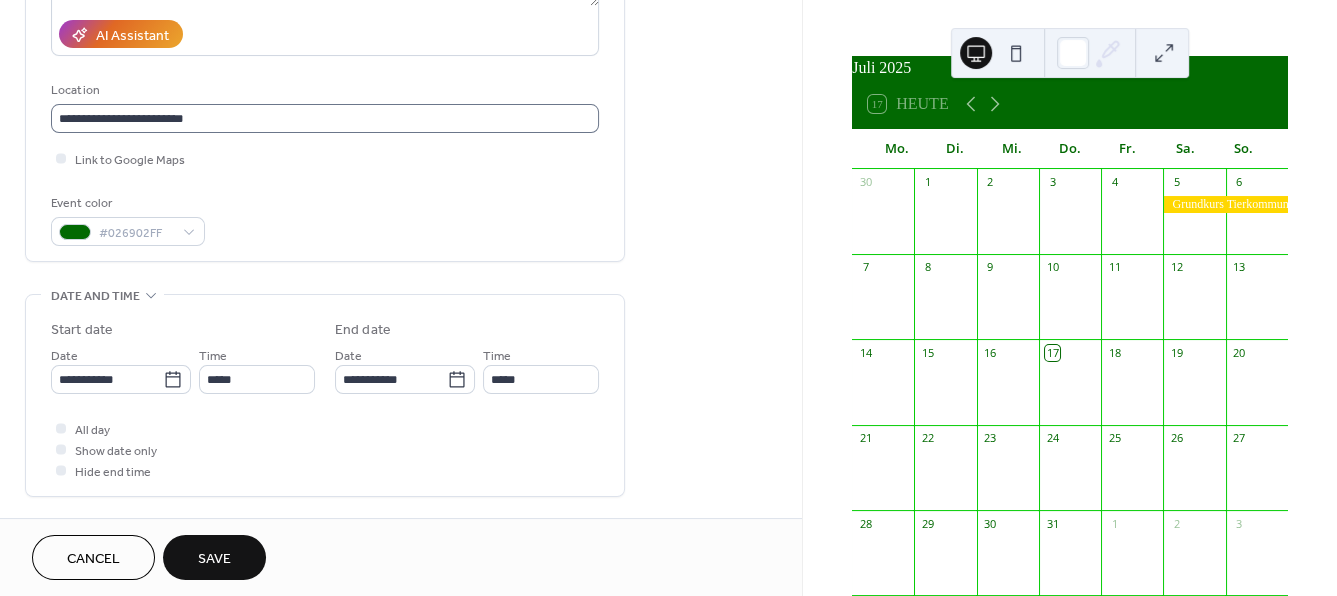 scroll, scrollTop: 374, scrollLeft: 0, axis: vertical 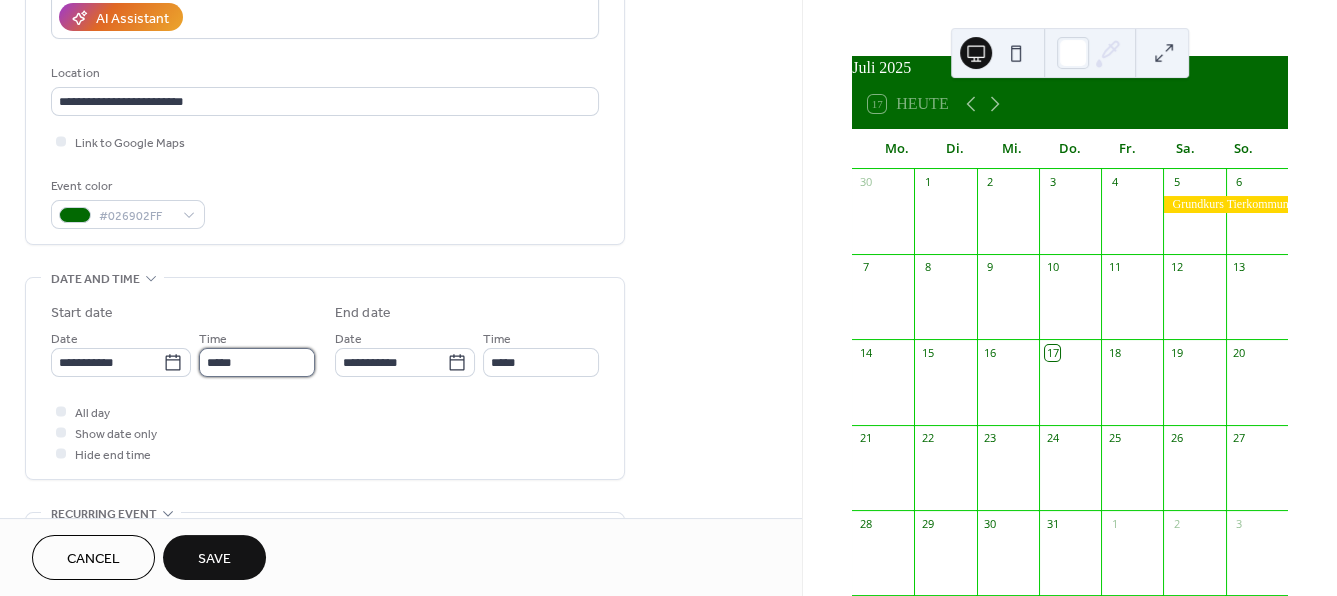 click on "*****" at bounding box center (257, 362) 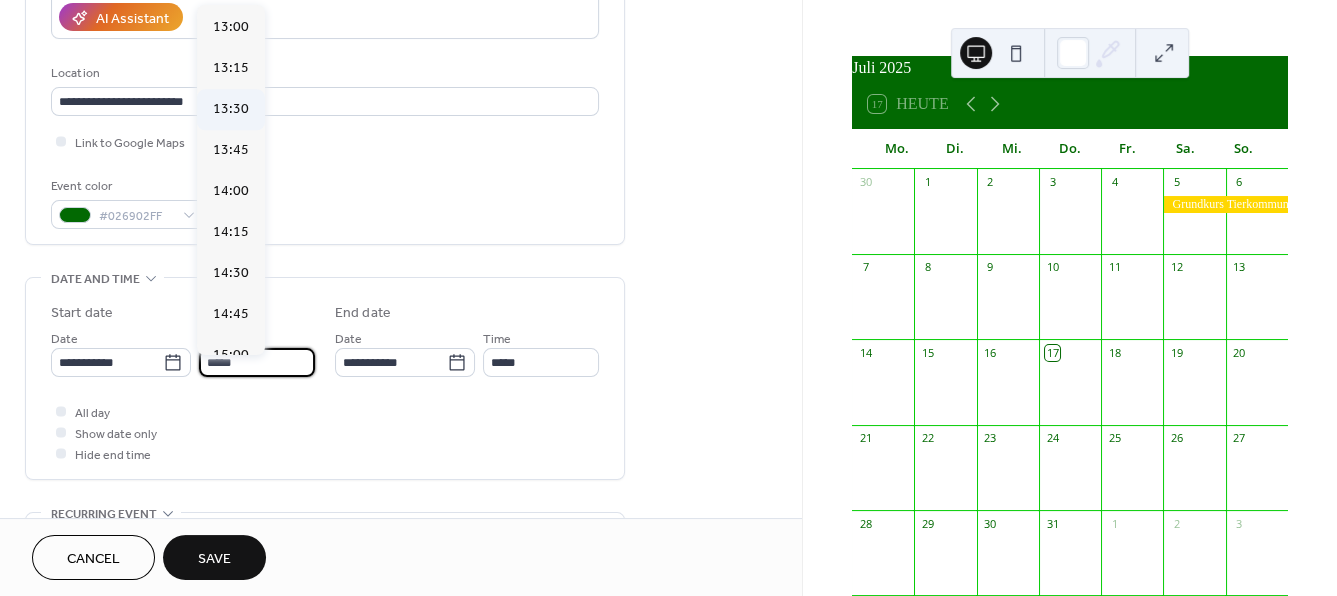 scroll, scrollTop: 2155, scrollLeft: 0, axis: vertical 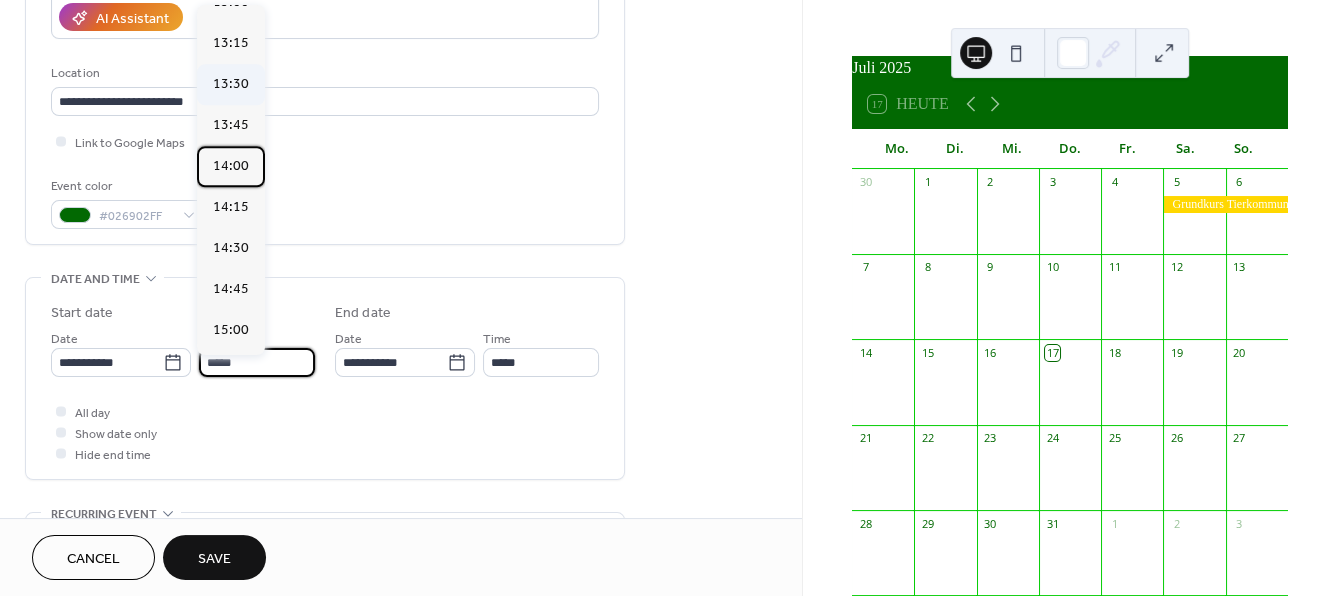 click on "14:00" at bounding box center (231, 165) 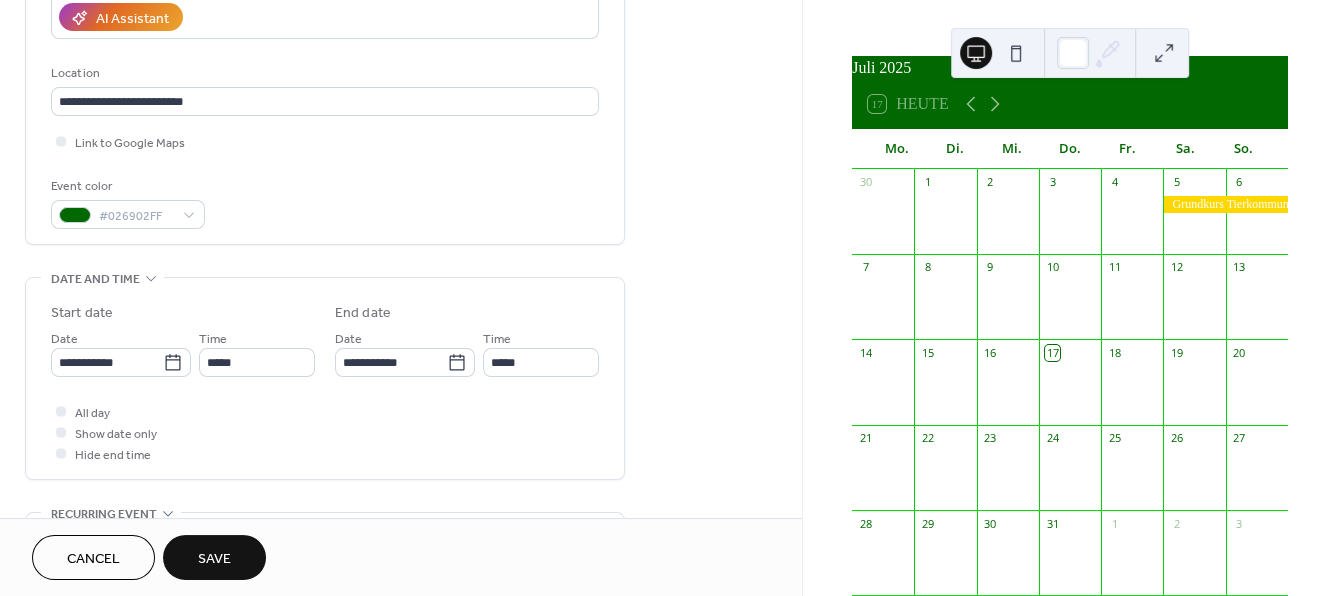type on "*****" 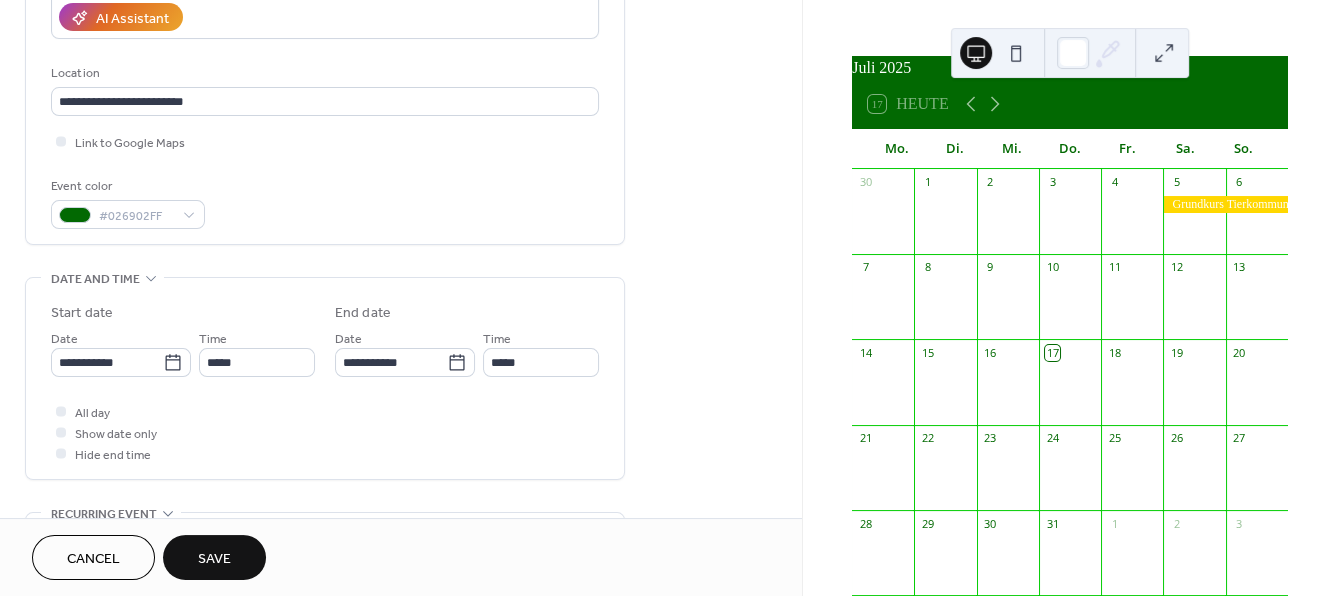 type on "*****" 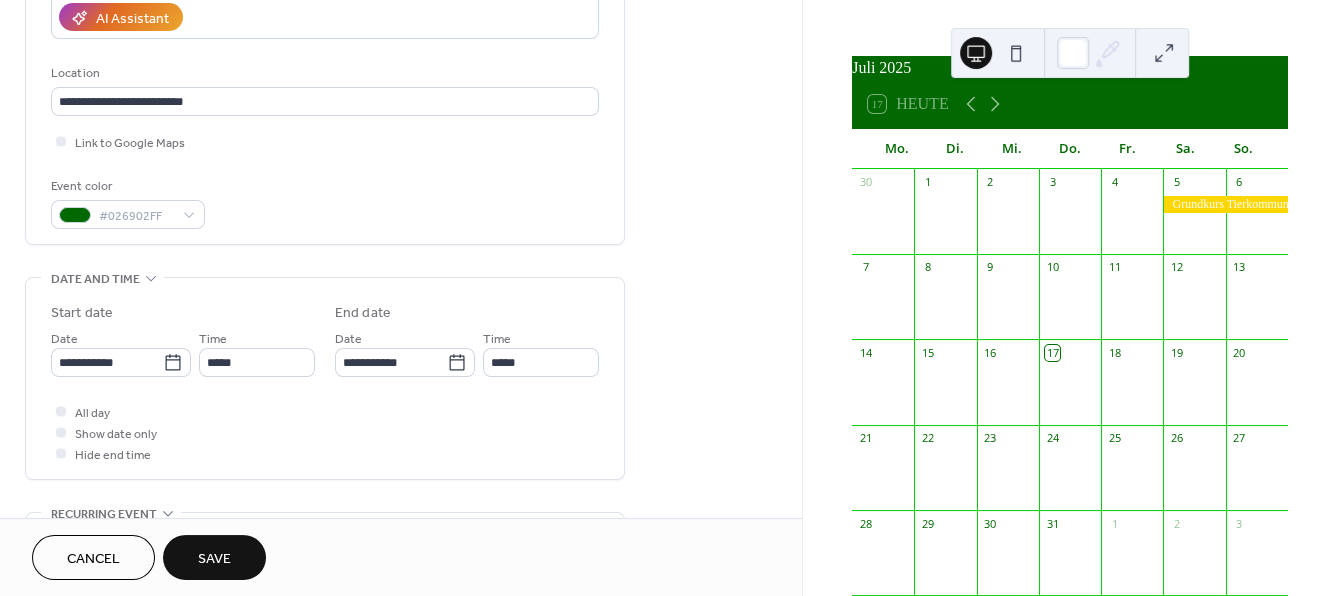click on "Cancel" at bounding box center [93, 557] 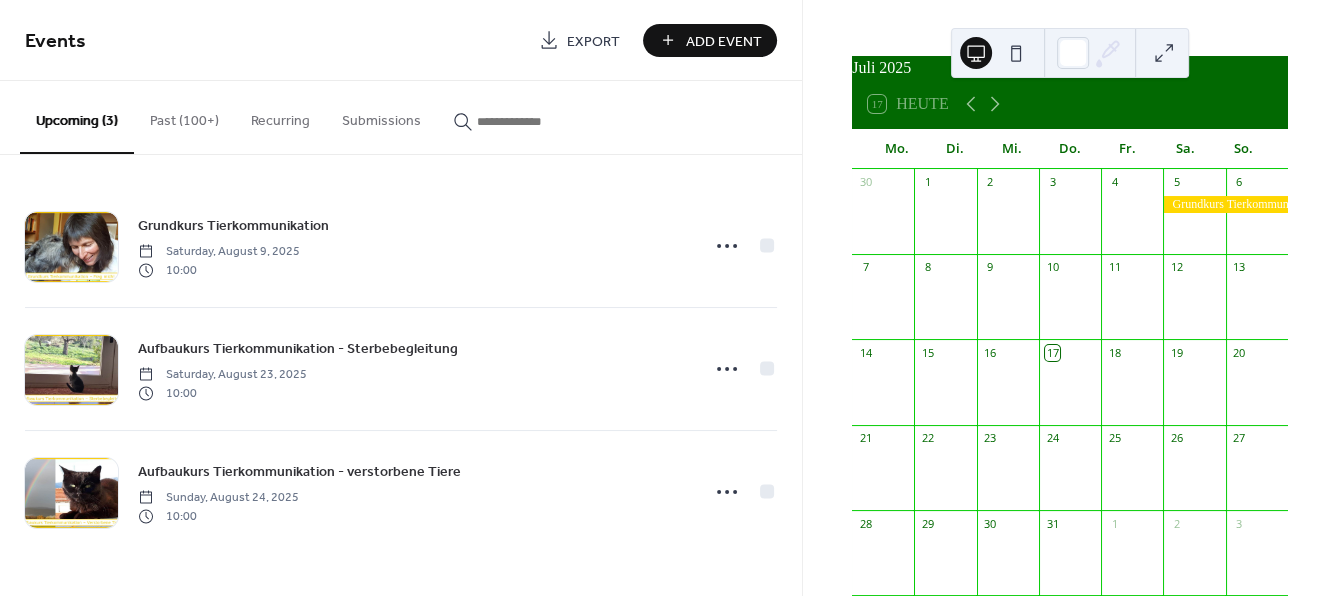 click on "Past (100+)" at bounding box center (184, 116) 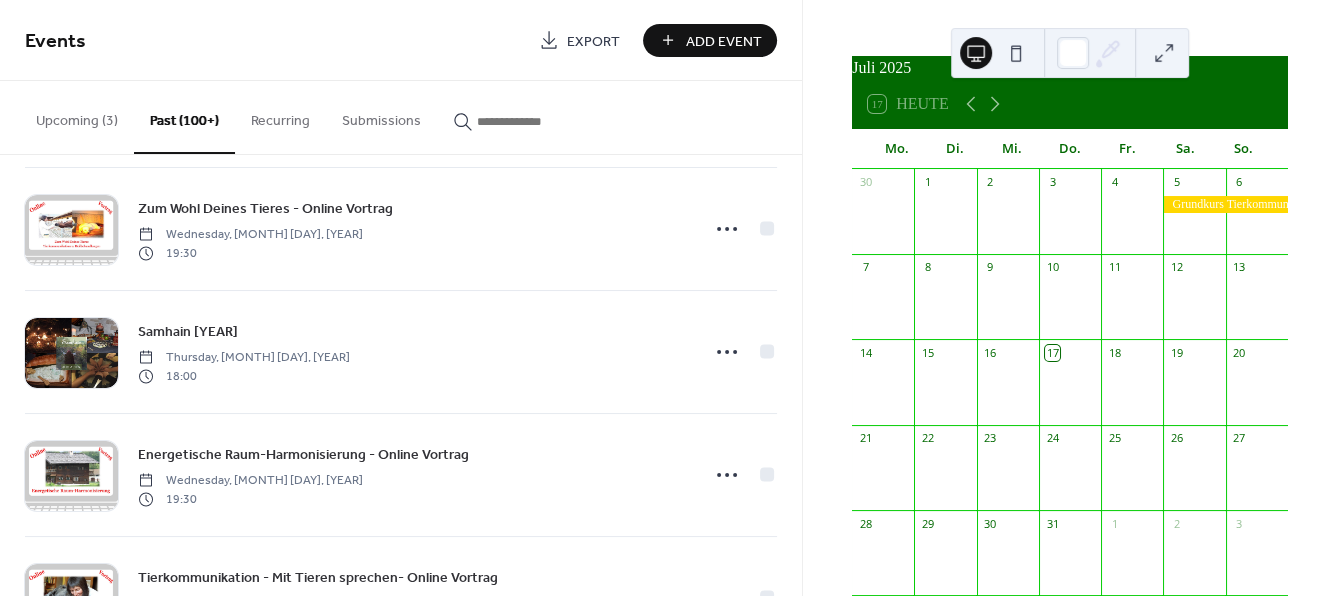 scroll, scrollTop: 3120, scrollLeft: 0, axis: vertical 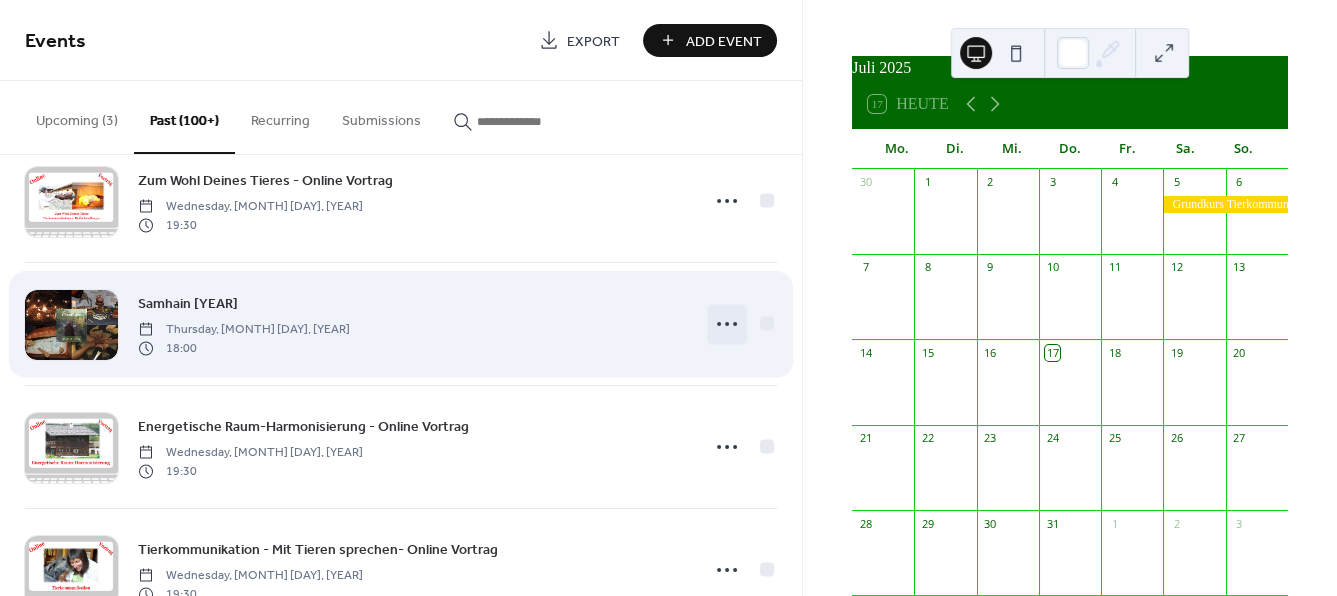 click 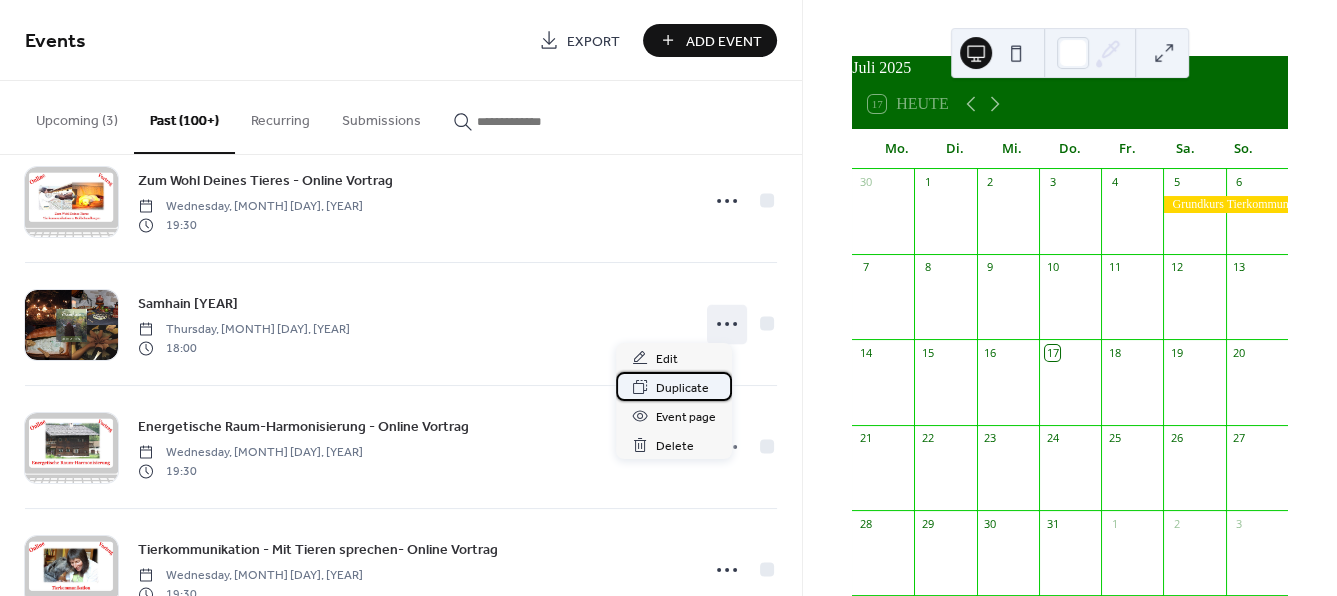 click on "Duplicate" at bounding box center [682, 388] 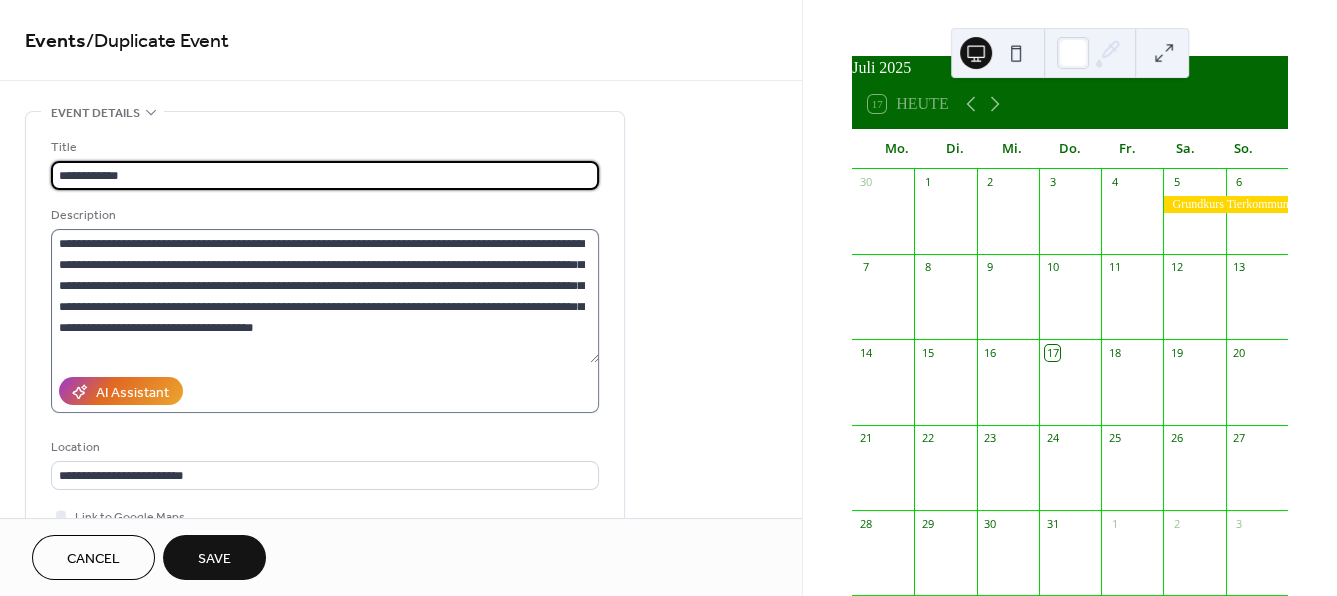 scroll, scrollTop: 121, scrollLeft: 0, axis: vertical 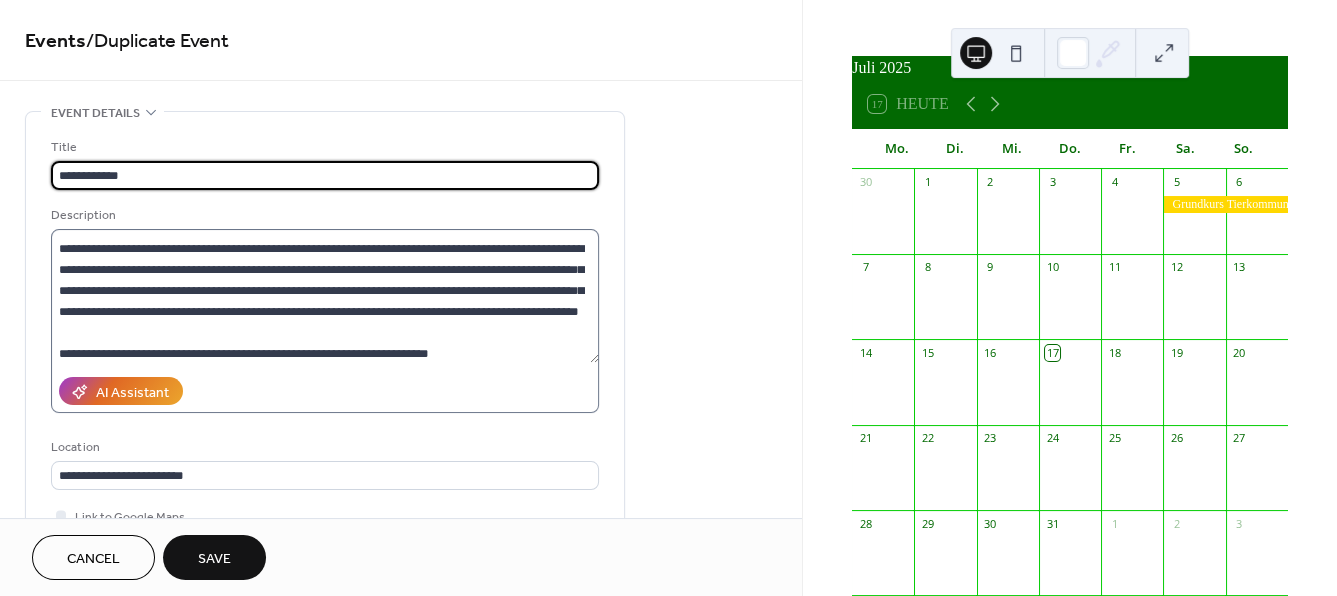 type on "**********" 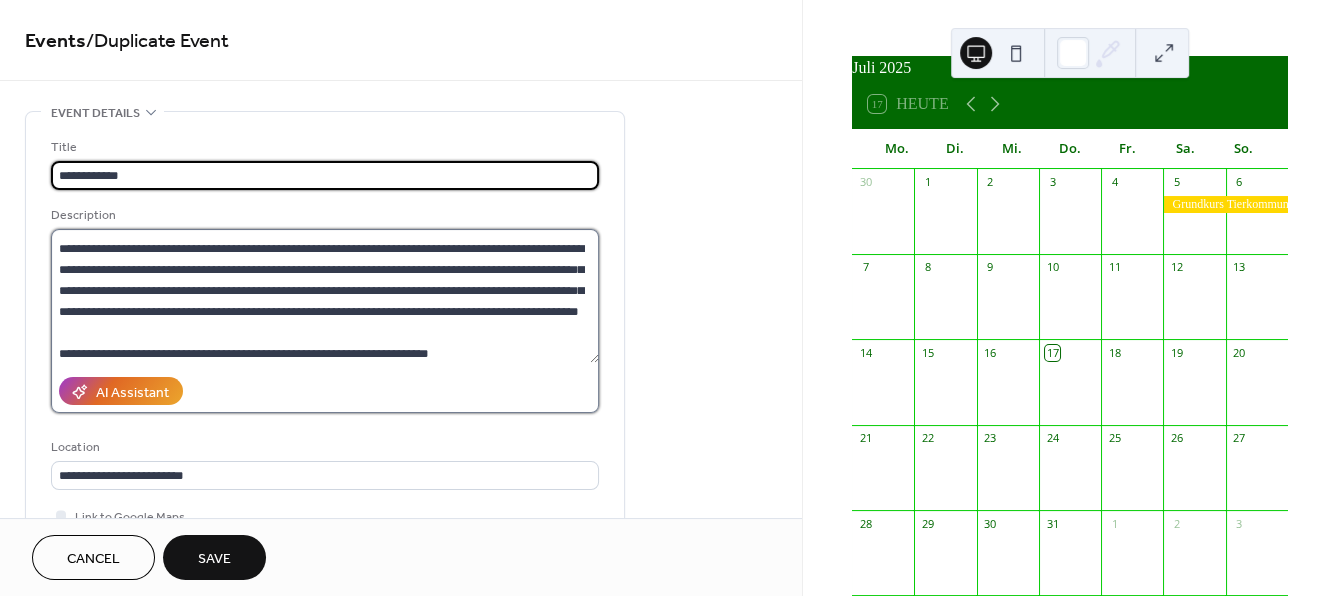 click at bounding box center (325, 296) 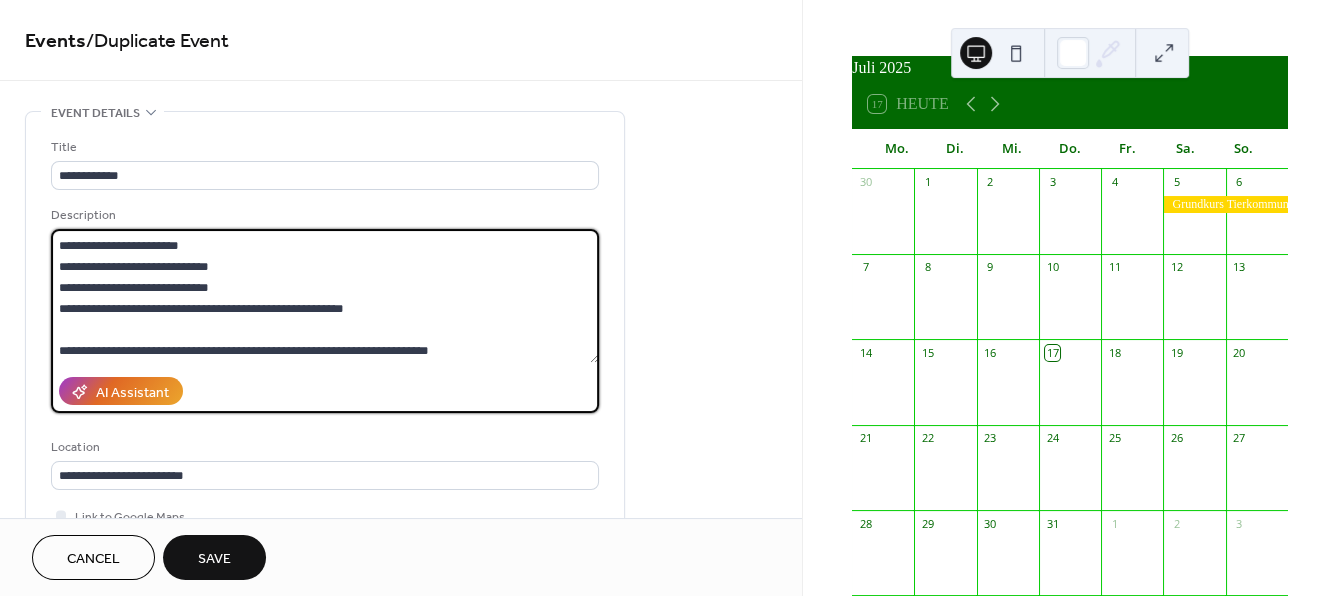scroll, scrollTop: 237, scrollLeft: 0, axis: vertical 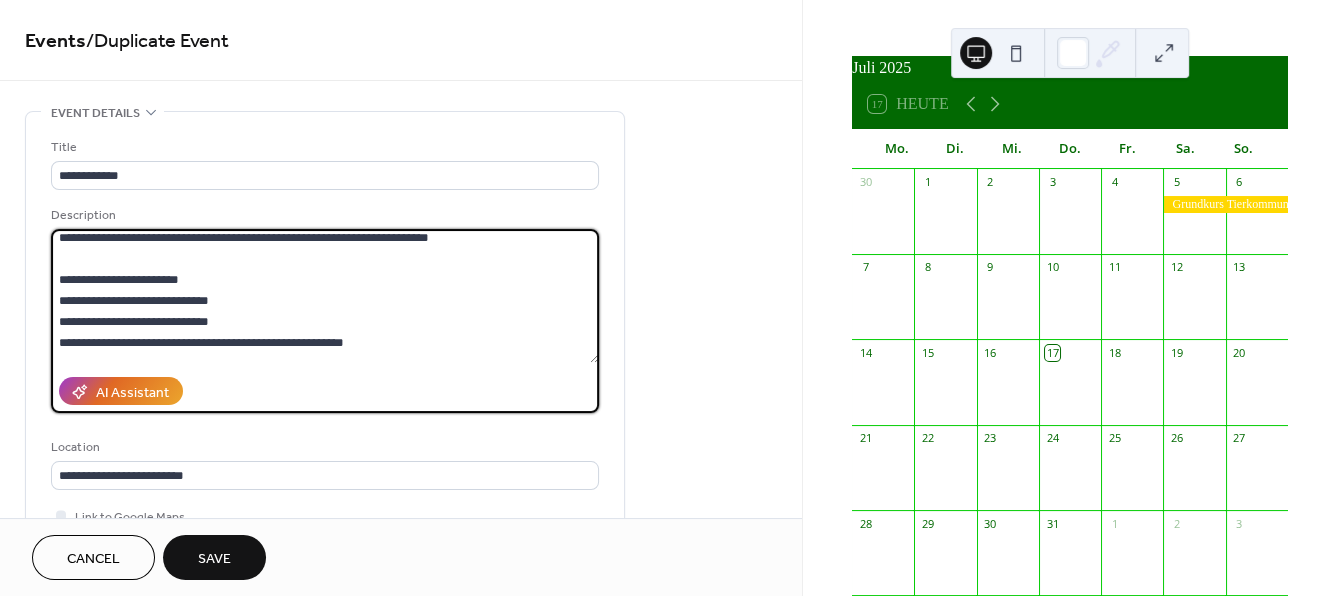 click at bounding box center [325, 296] 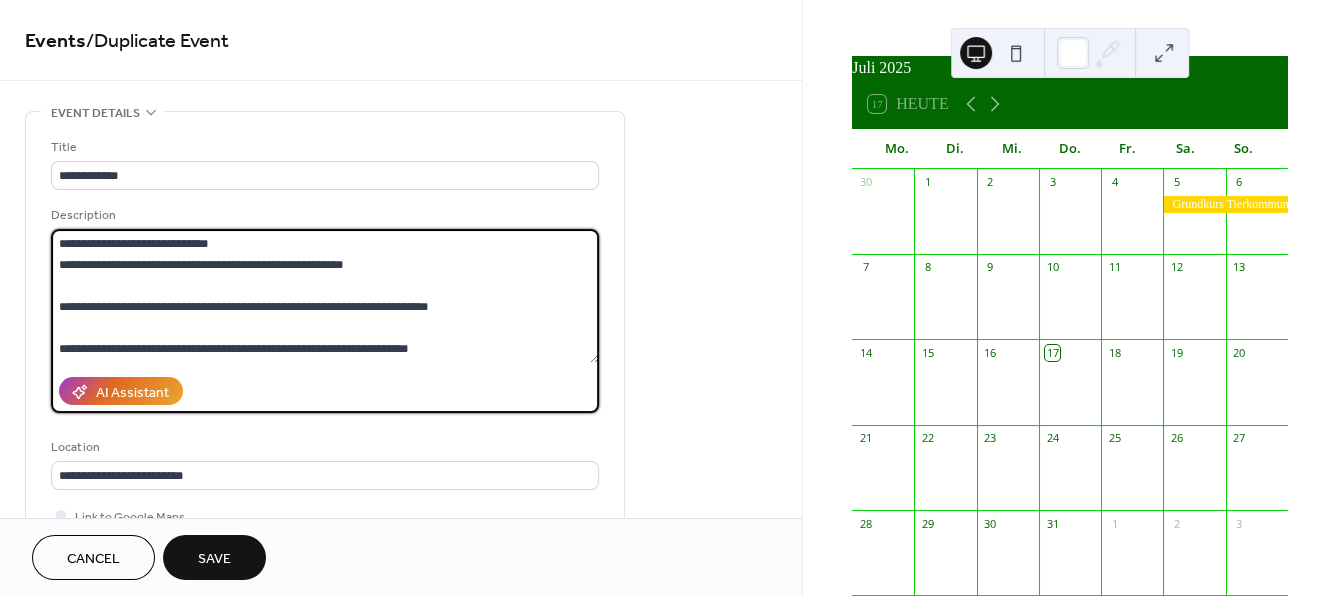 click at bounding box center (325, 296) 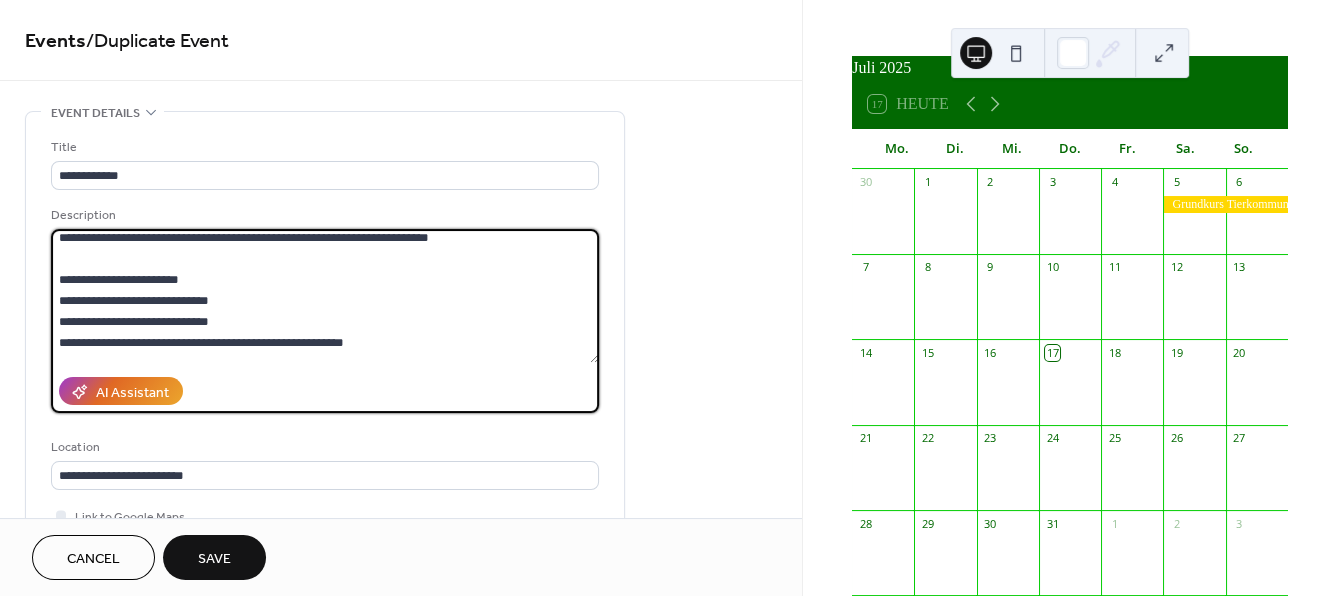 scroll, scrollTop: 358, scrollLeft: 0, axis: vertical 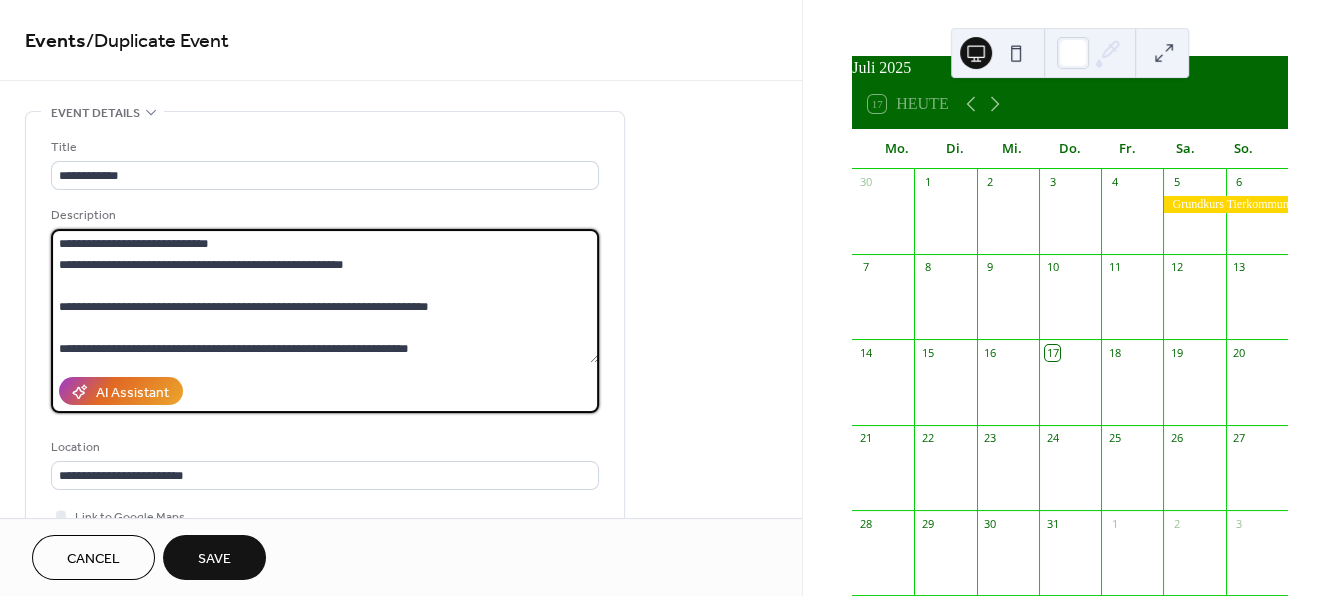 click at bounding box center (325, 296) 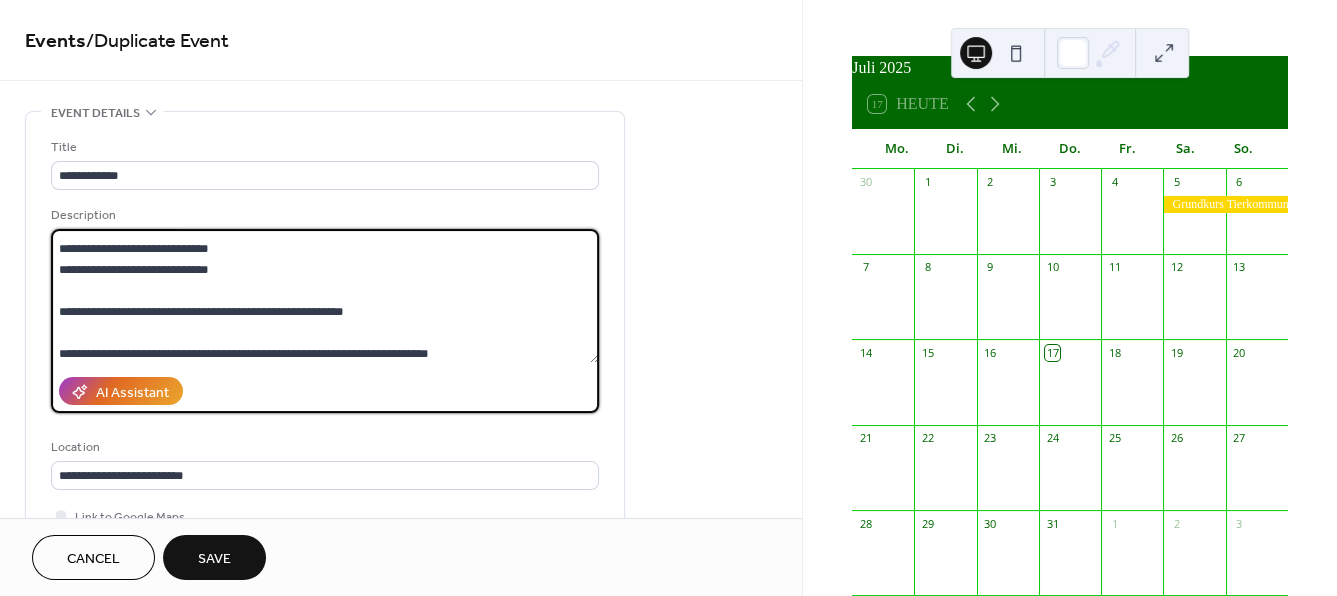 scroll, scrollTop: 358, scrollLeft: 0, axis: vertical 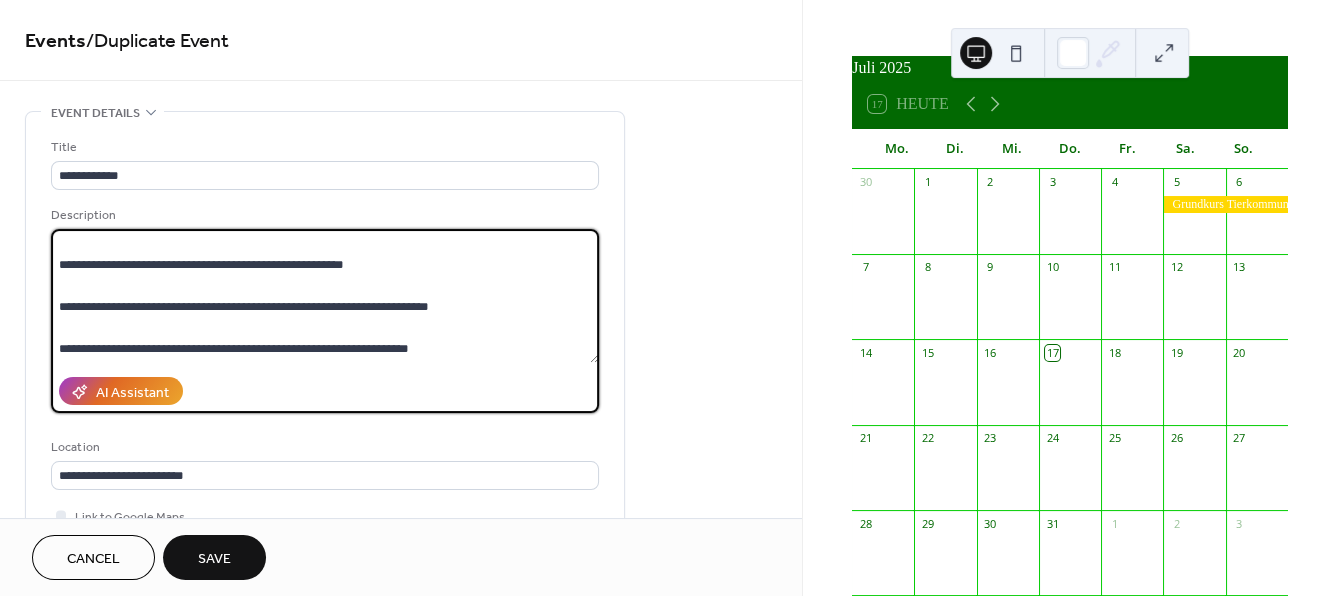 click at bounding box center [325, 296] 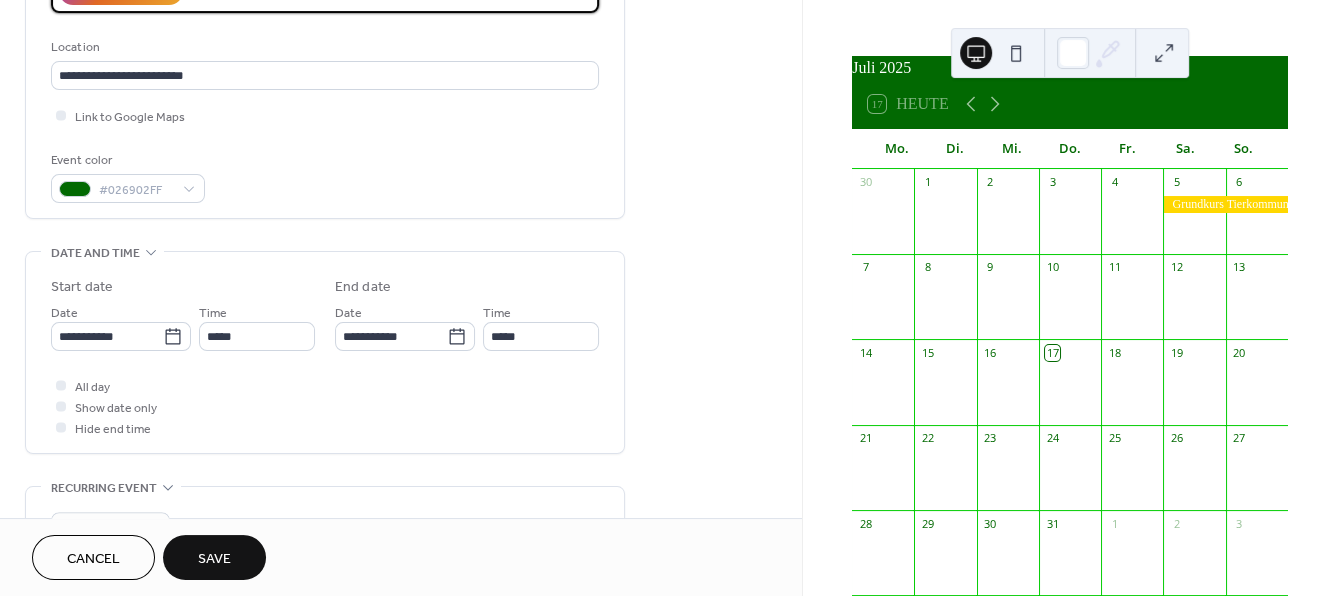 scroll, scrollTop: 499, scrollLeft: 0, axis: vertical 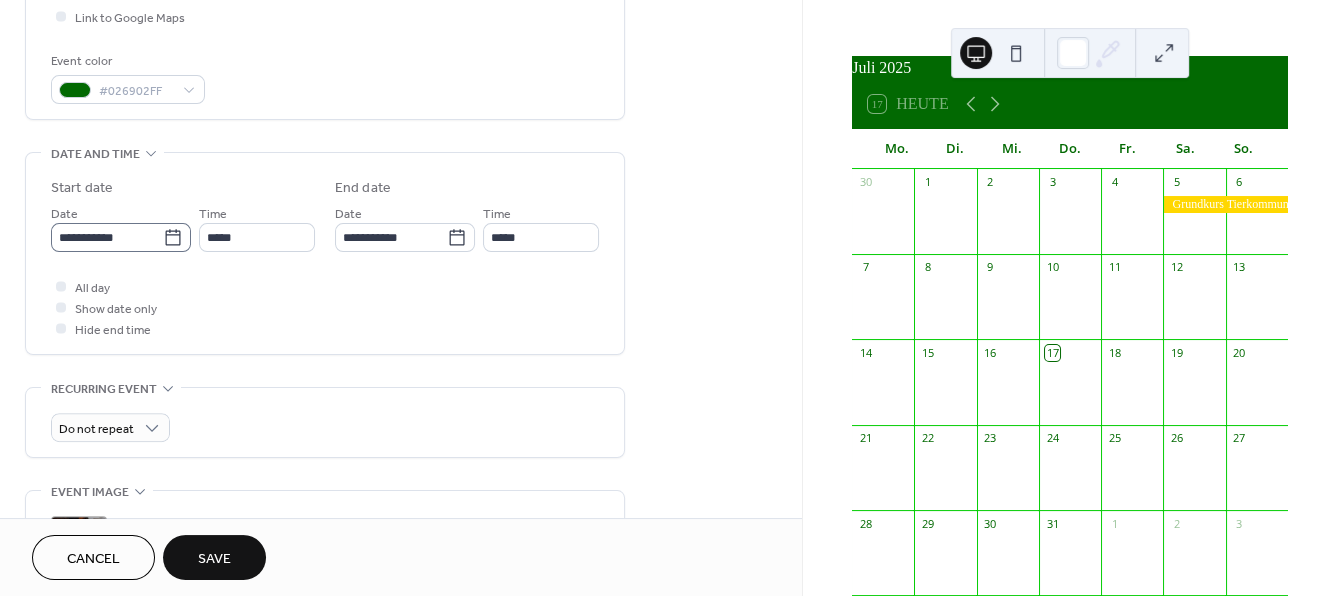 type on "**********" 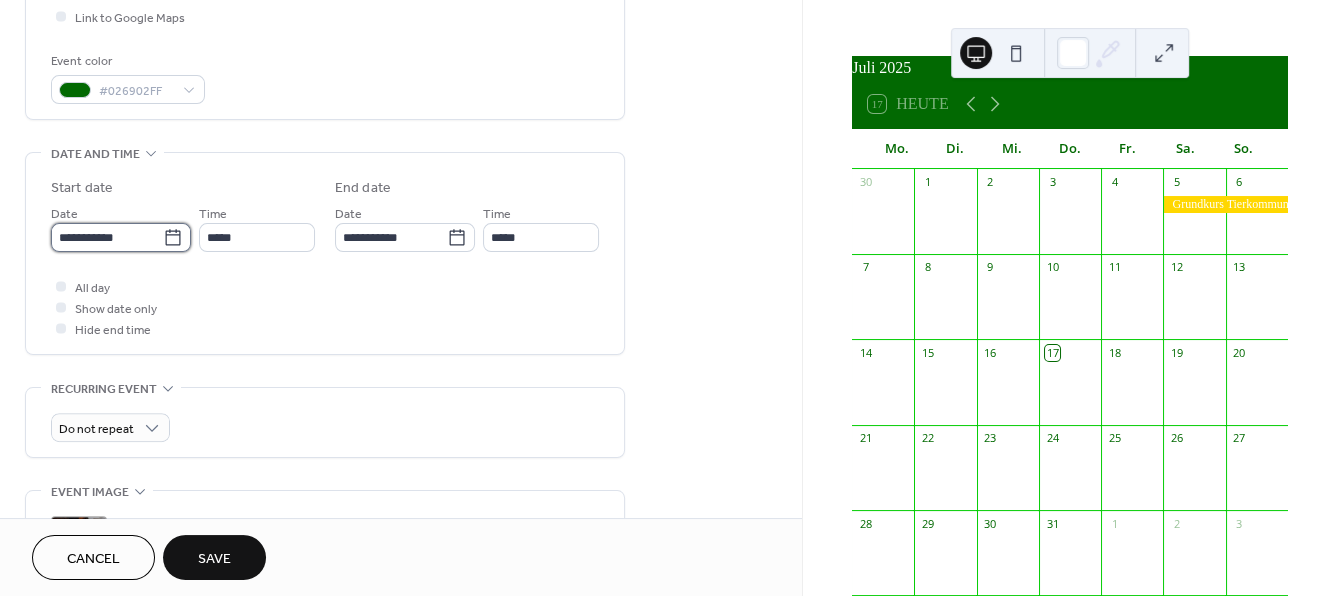 click on "**********" at bounding box center (107, 237) 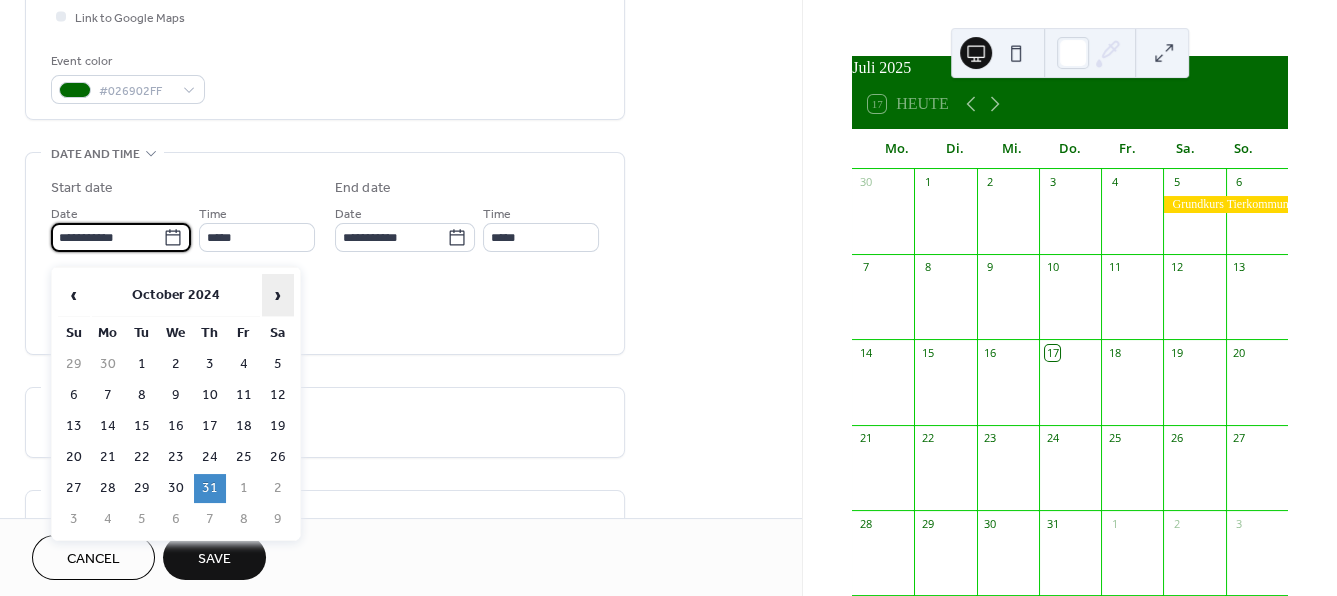 click on "›" at bounding box center (278, 295) 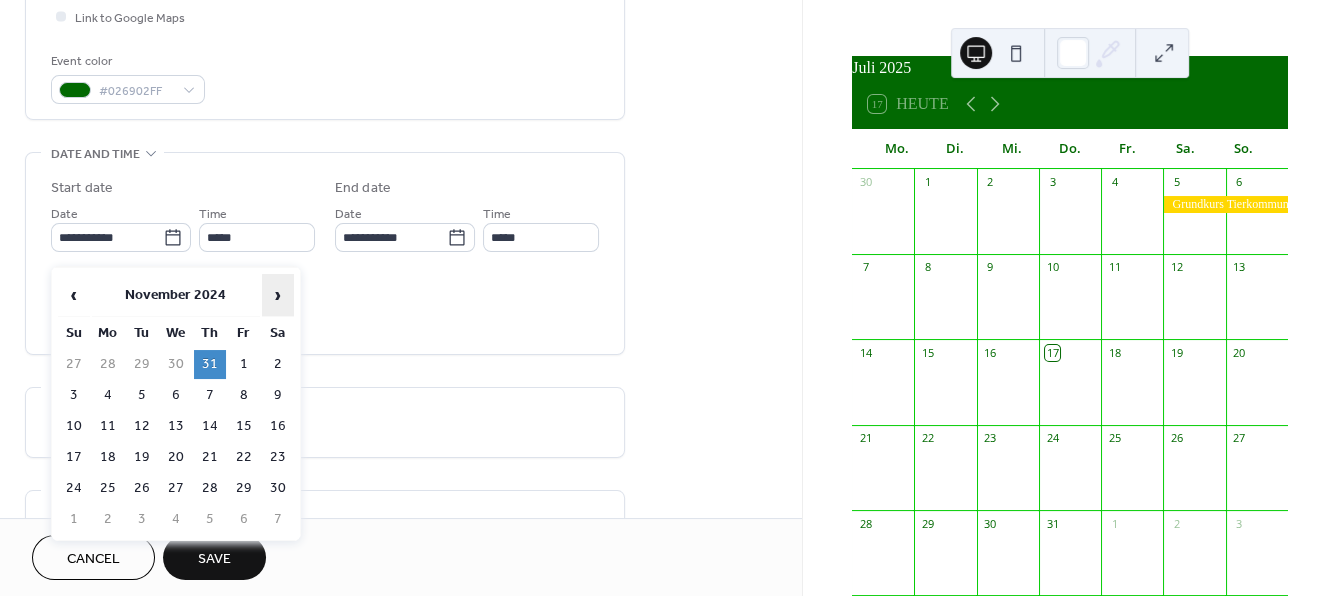click on "›" at bounding box center [278, 295] 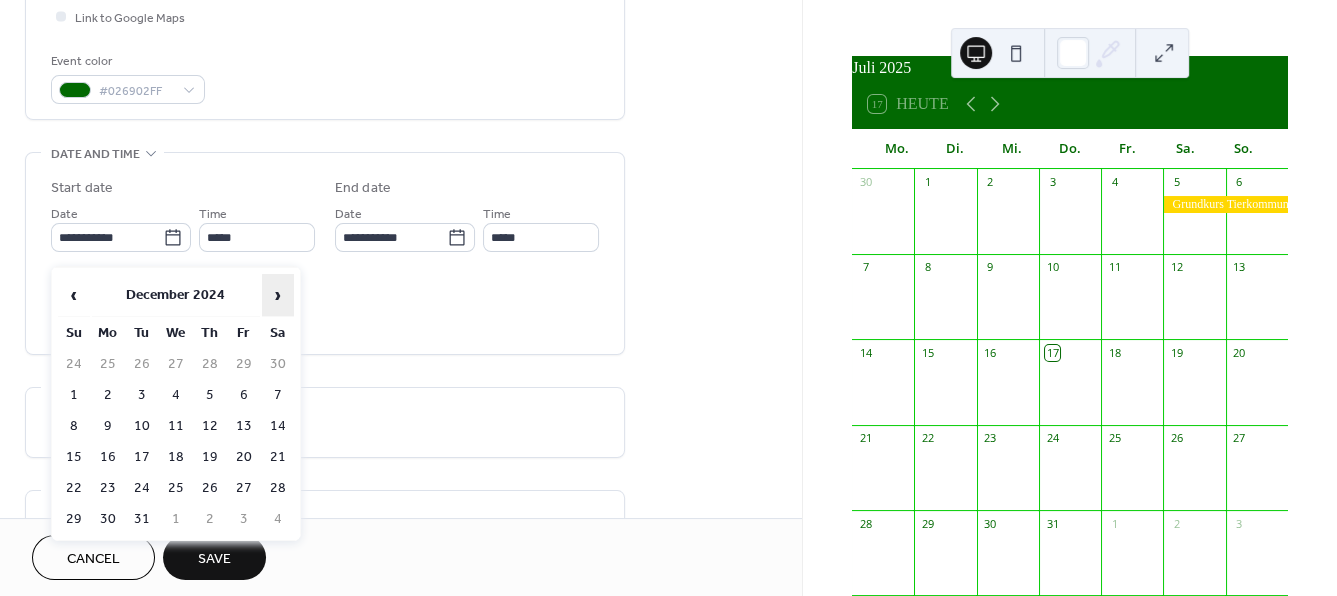 click on "›" at bounding box center [278, 295] 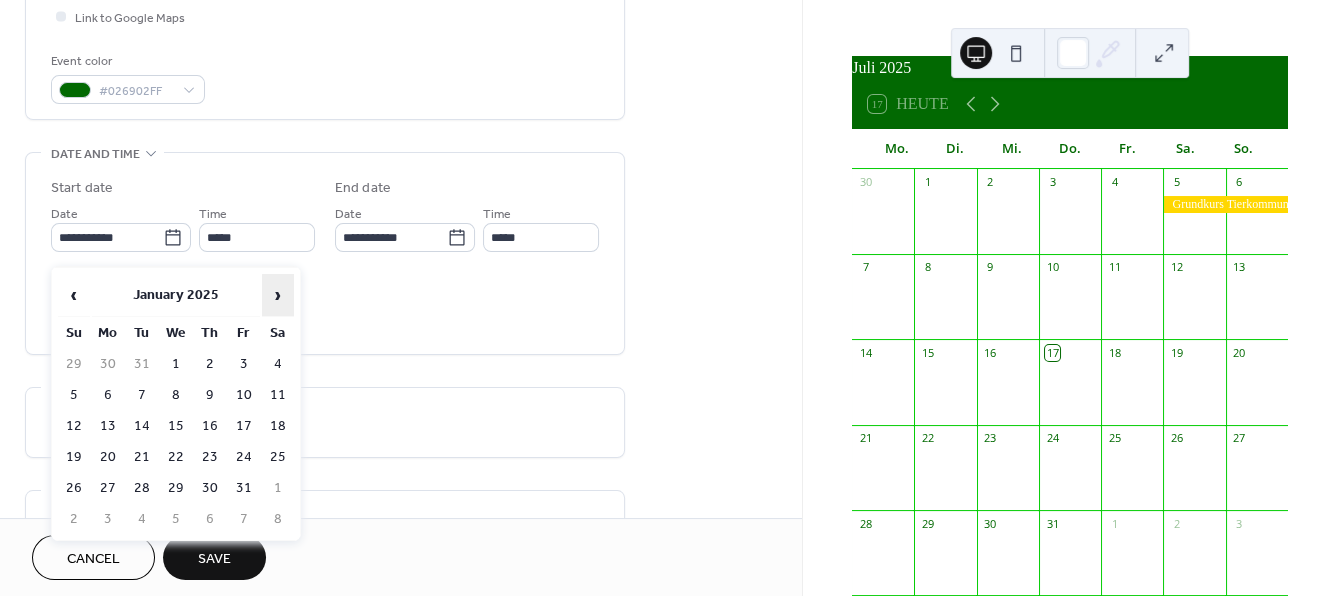 click on "›" at bounding box center [278, 295] 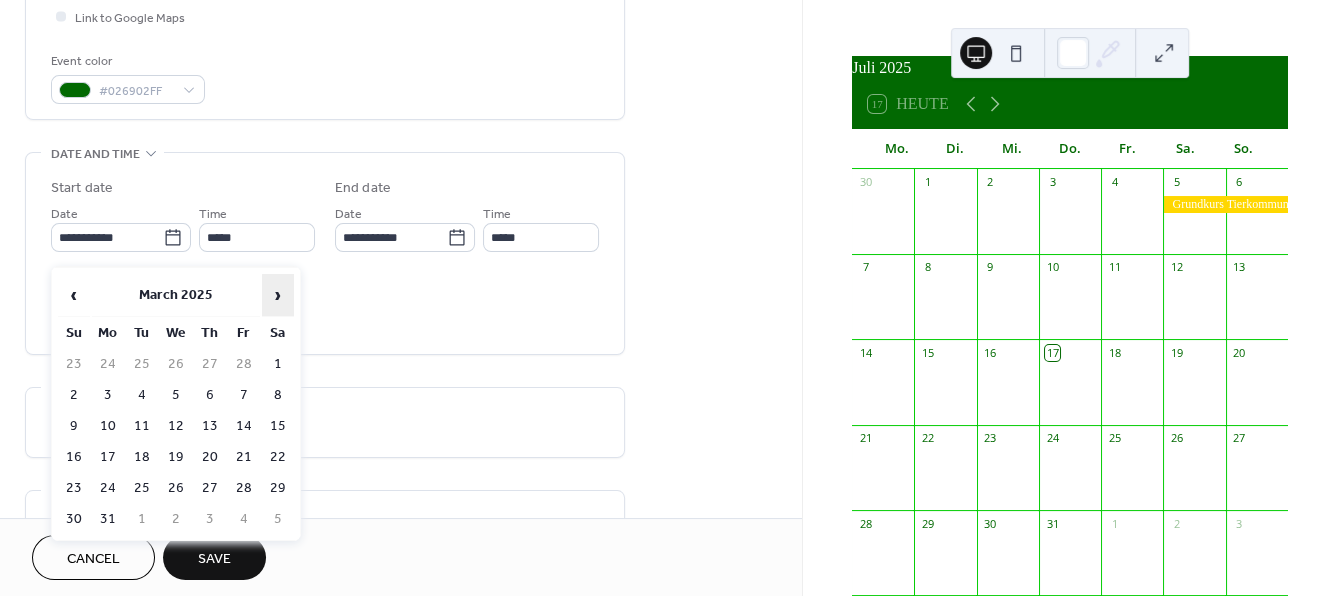 click on "›" at bounding box center [278, 295] 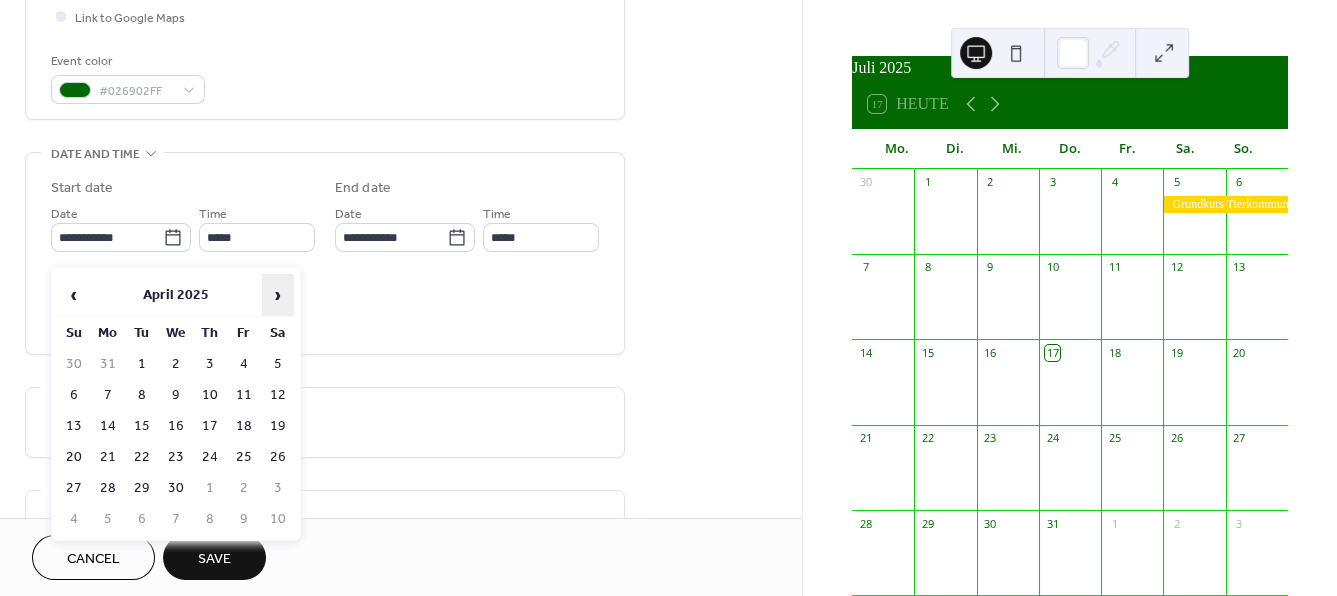 click on "›" at bounding box center [278, 295] 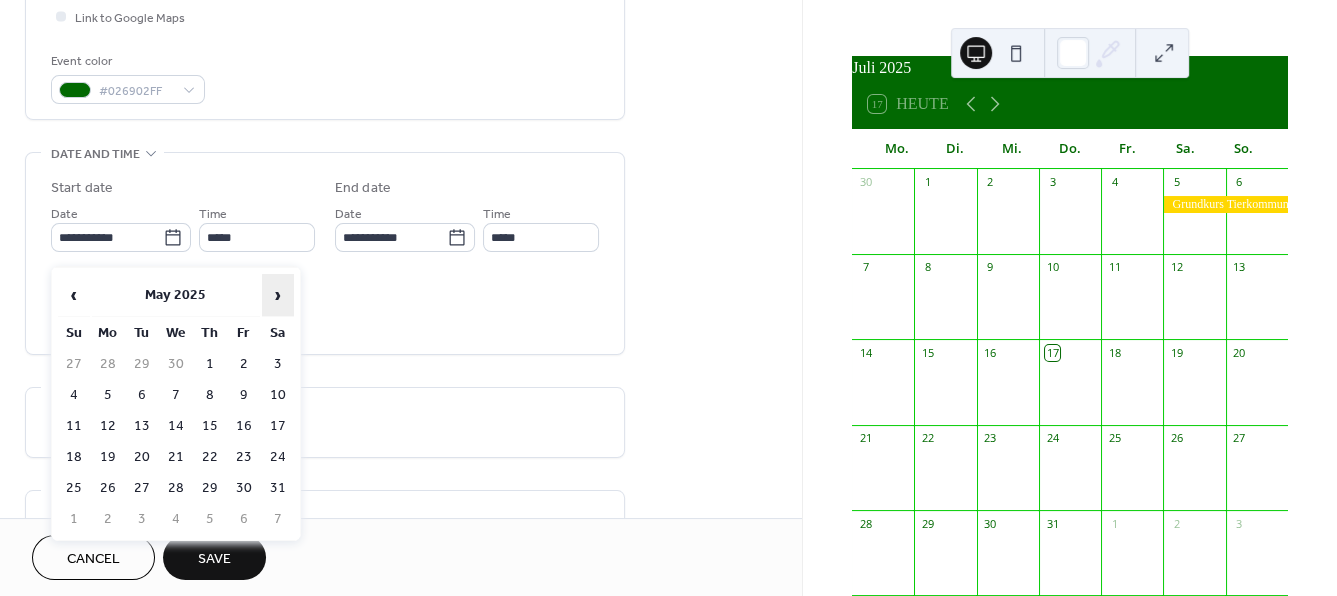 click on "›" at bounding box center (278, 295) 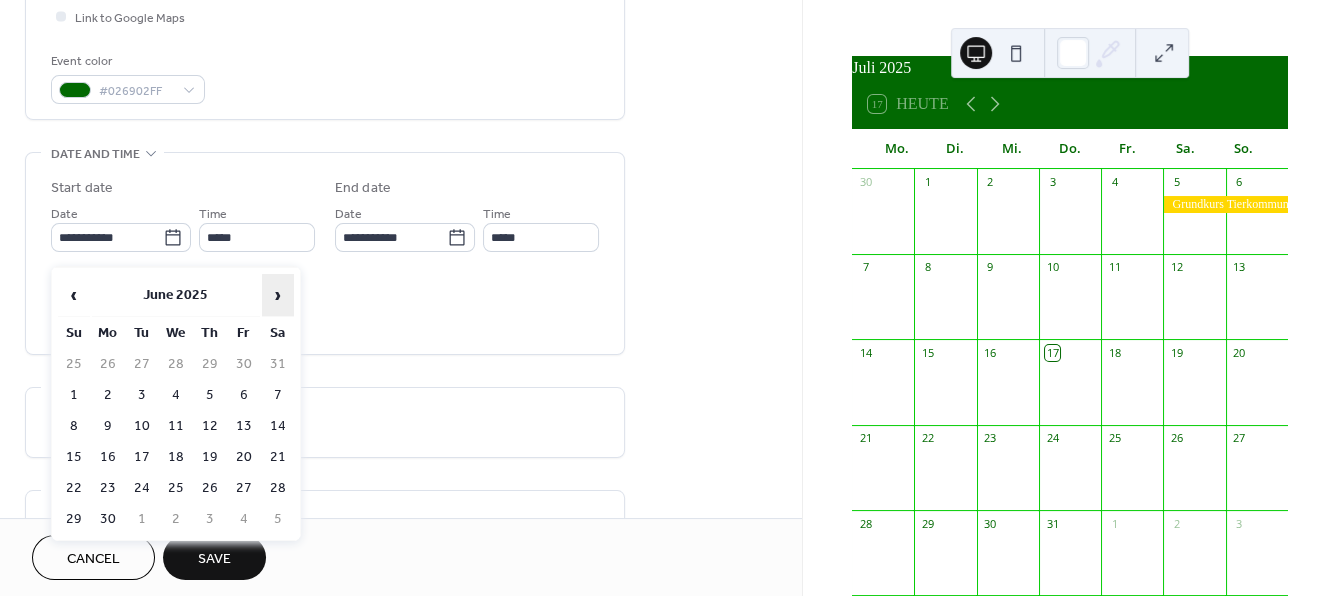 click on "›" at bounding box center [278, 295] 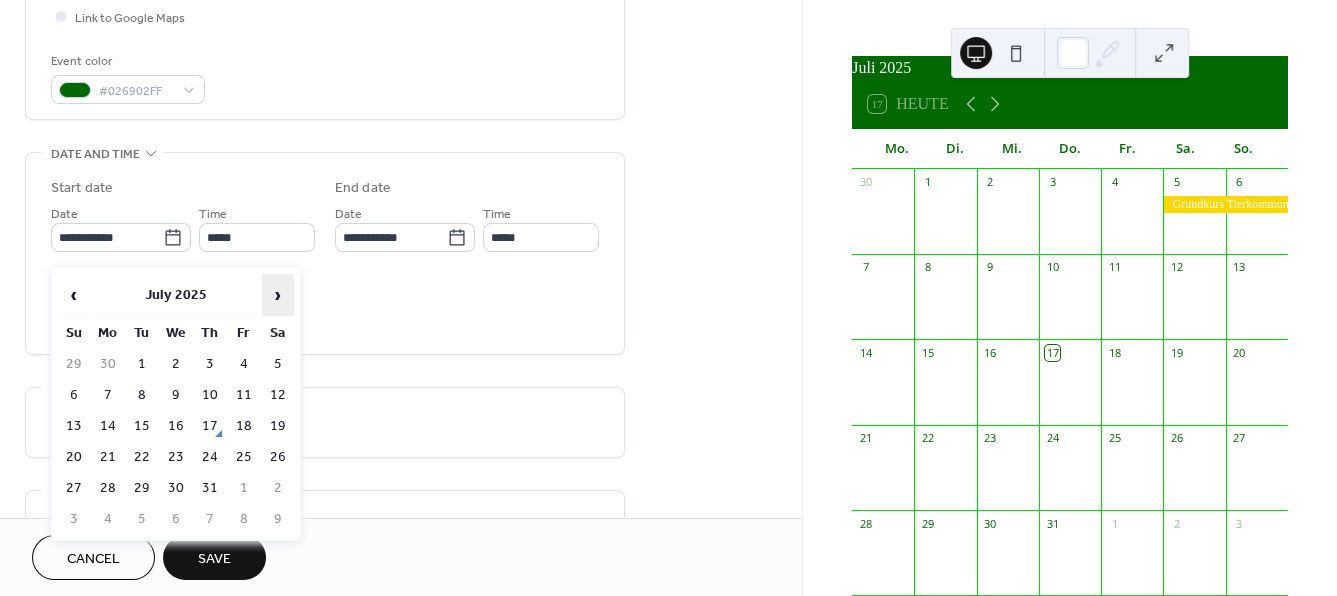 click on "›" at bounding box center (278, 295) 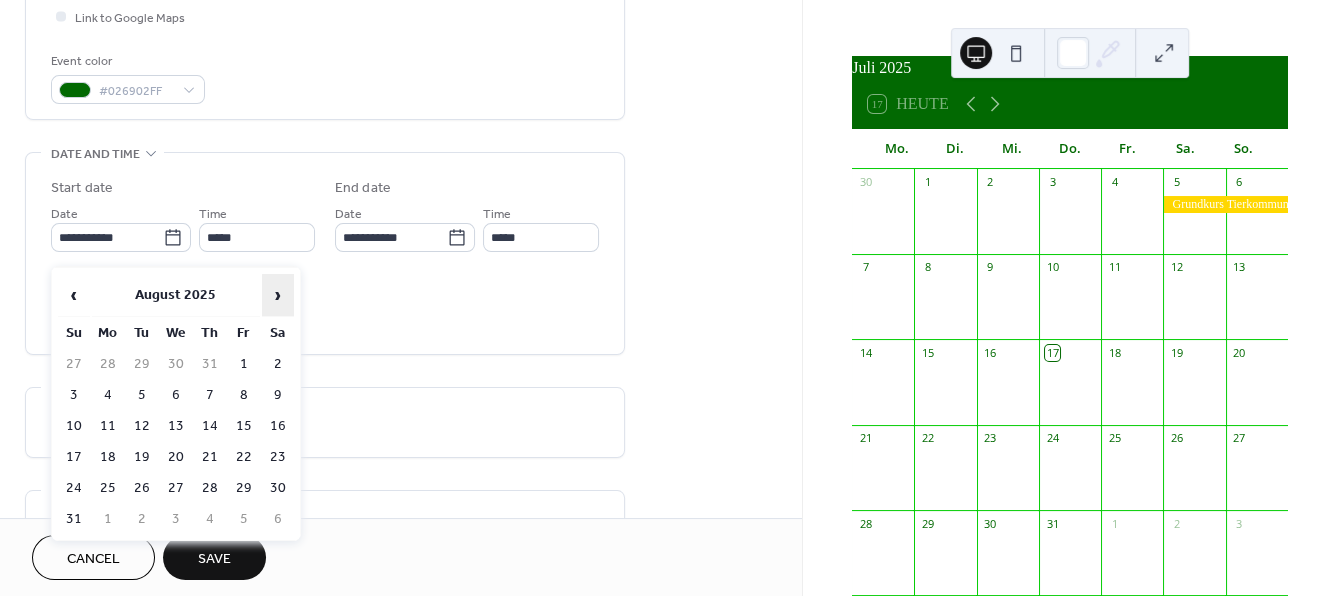 click on "›" at bounding box center (278, 295) 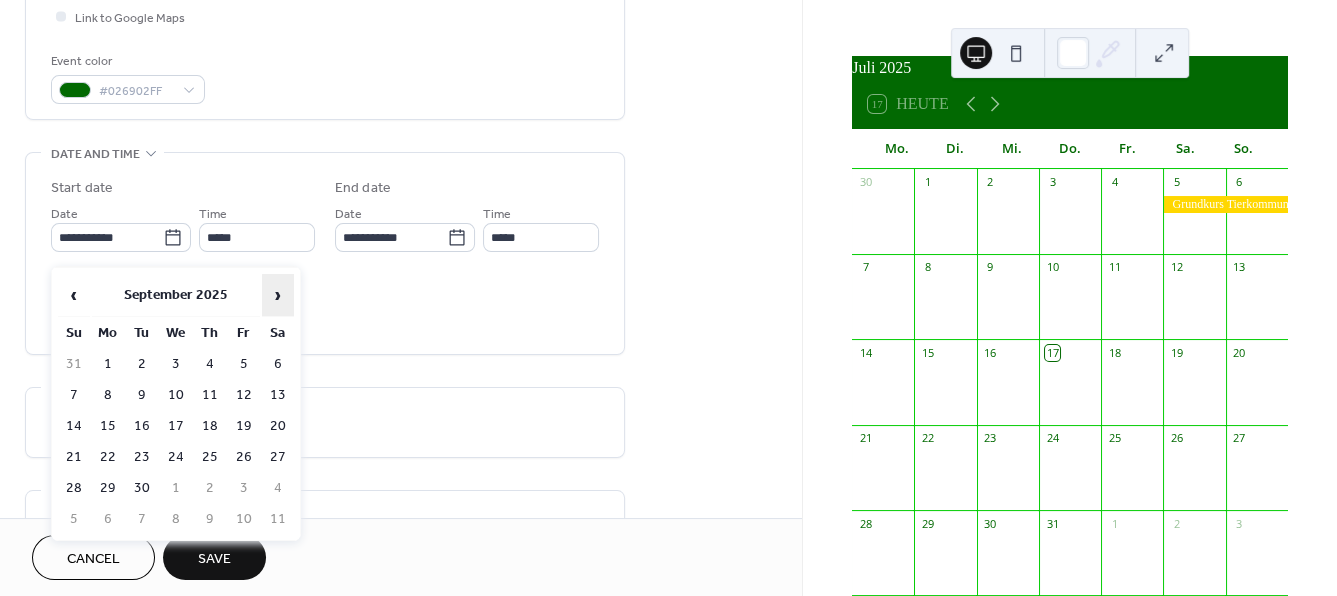 click on "›" at bounding box center [278, 295] 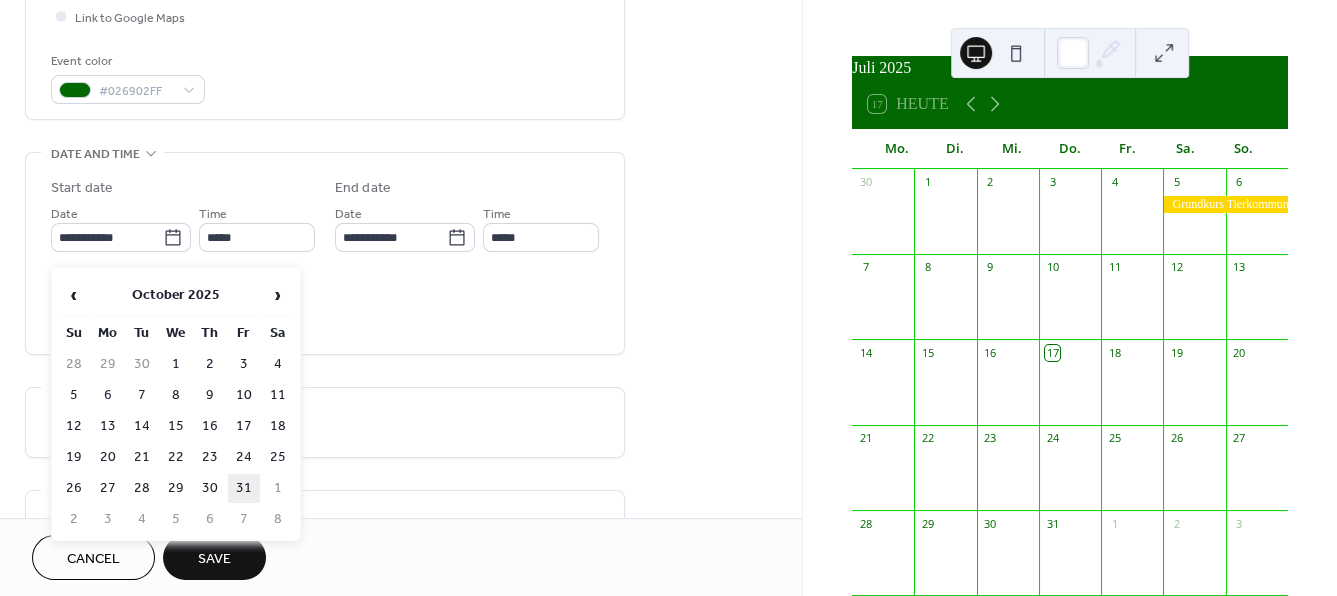 click on "31" at bounding box center (244, 488) 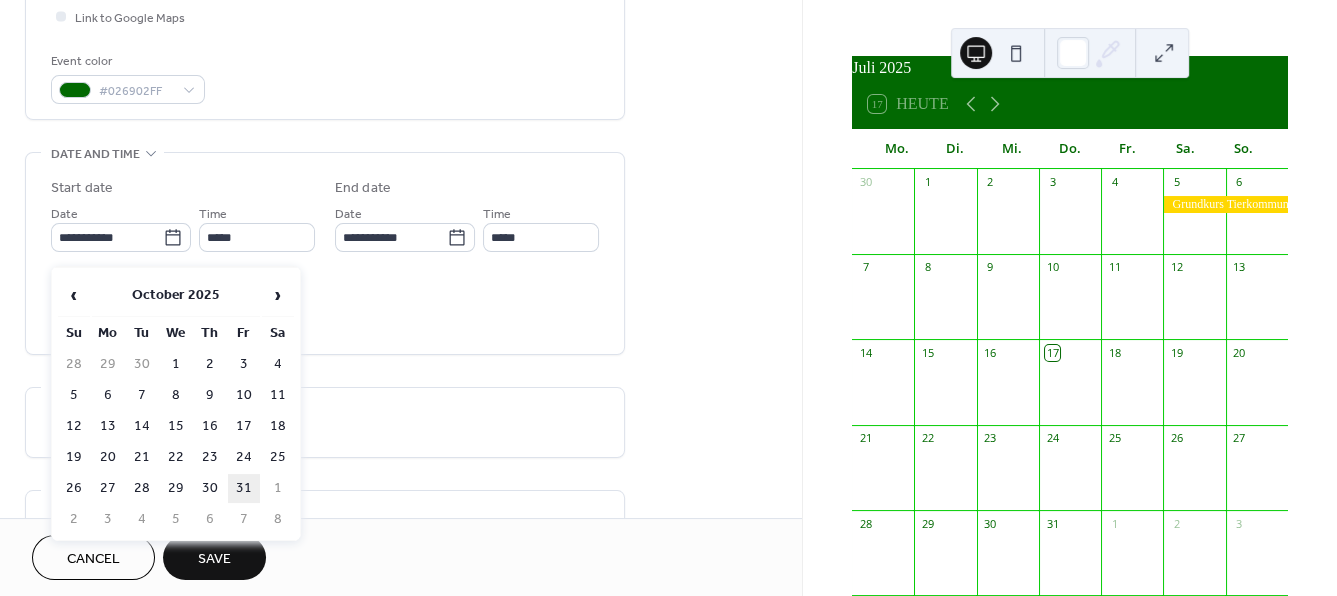 type on "**********" 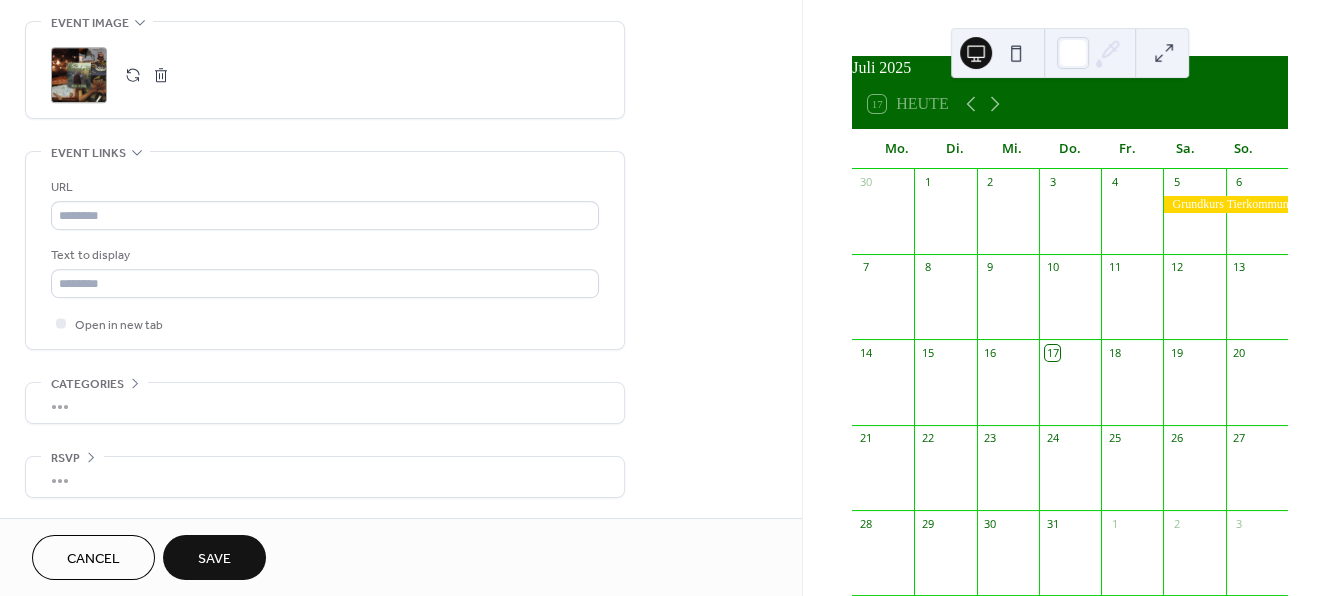 scroll, scrollTop: 982, scrollLeft: 0, axis: vertical 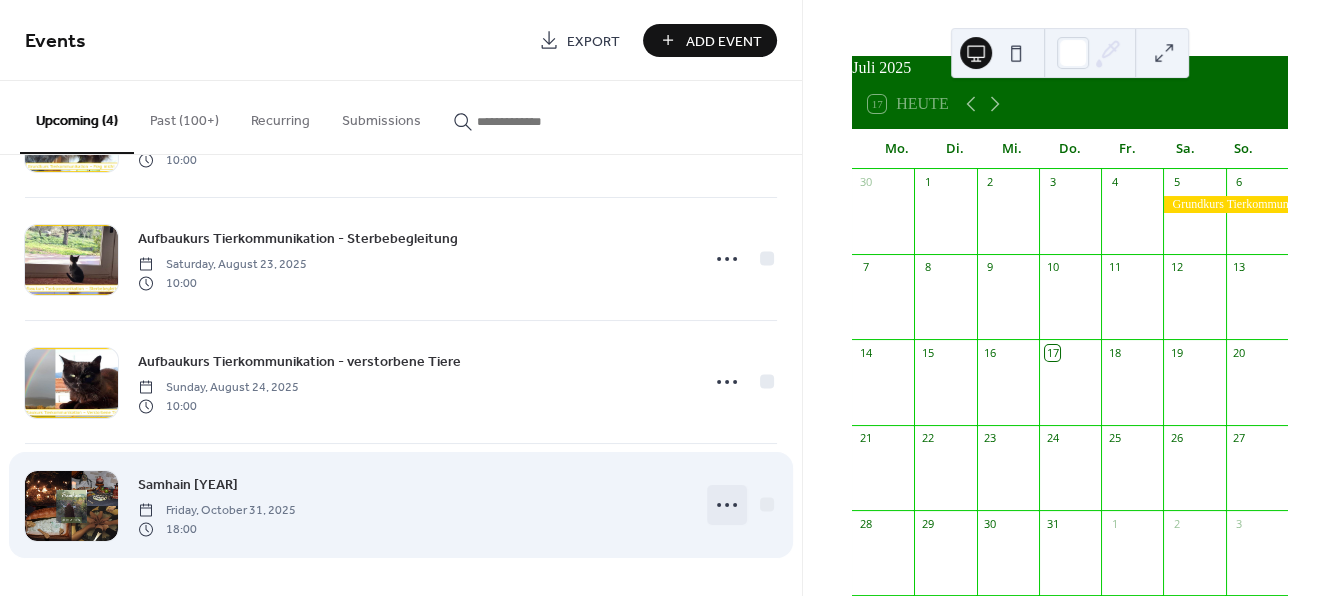 click 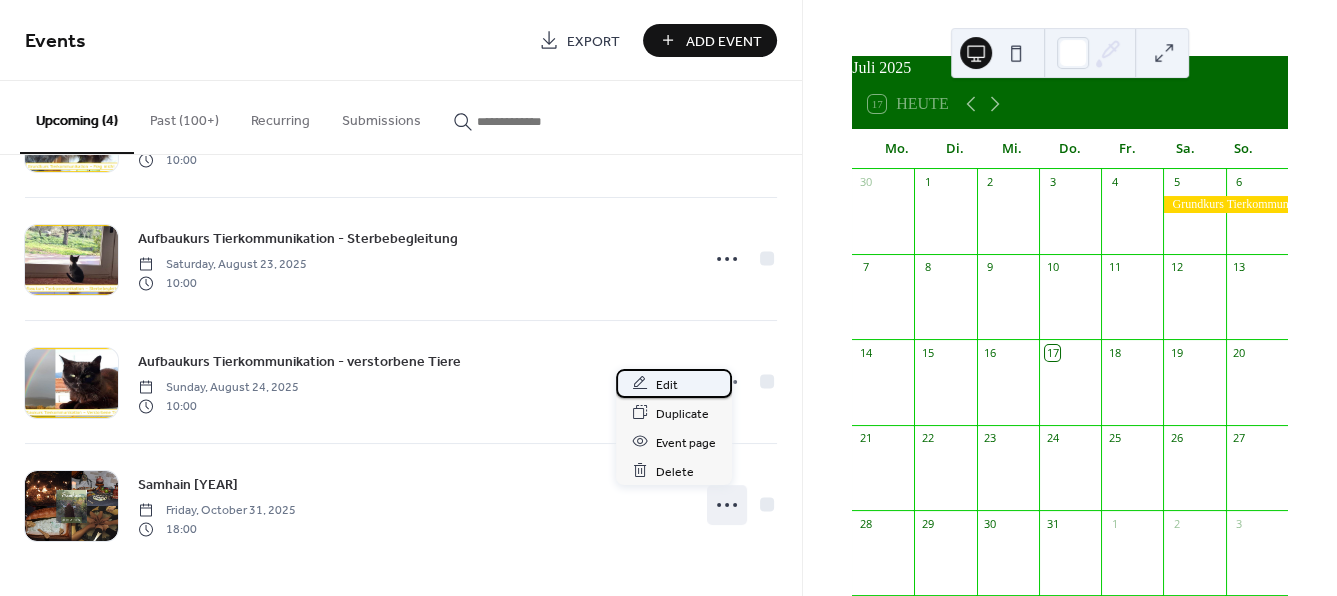 click on "Edit" at bounding box center [674, 383] 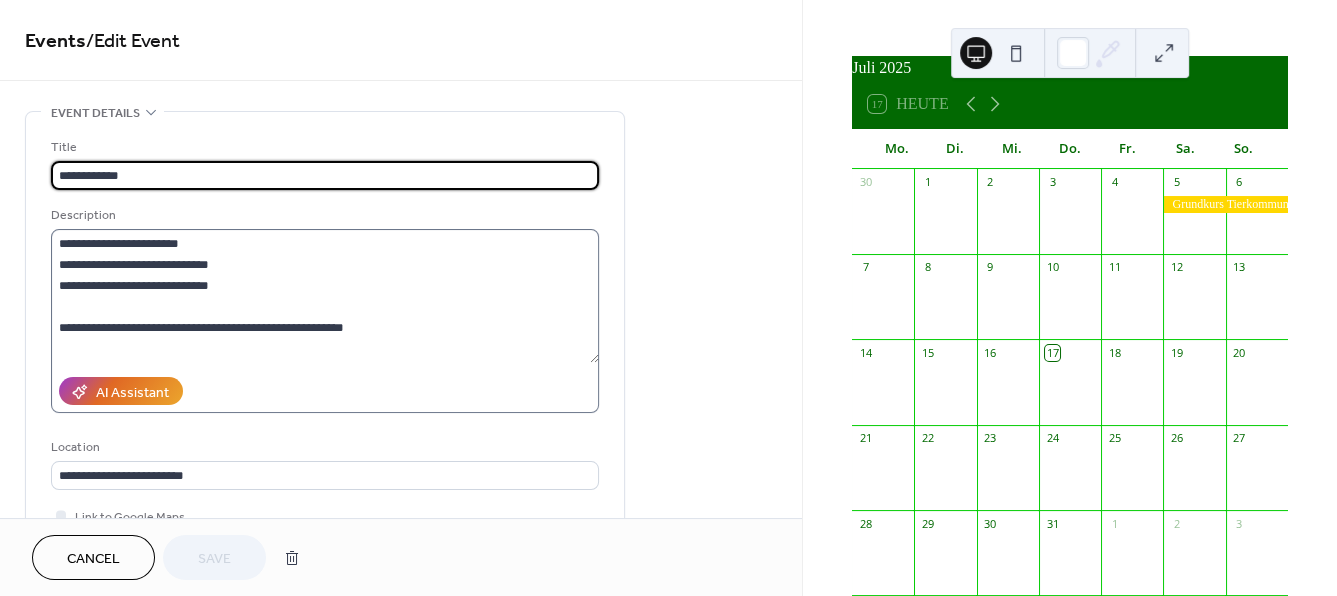 scroll, scrollTop: 378, scrollLeft: 0, axis: vertical 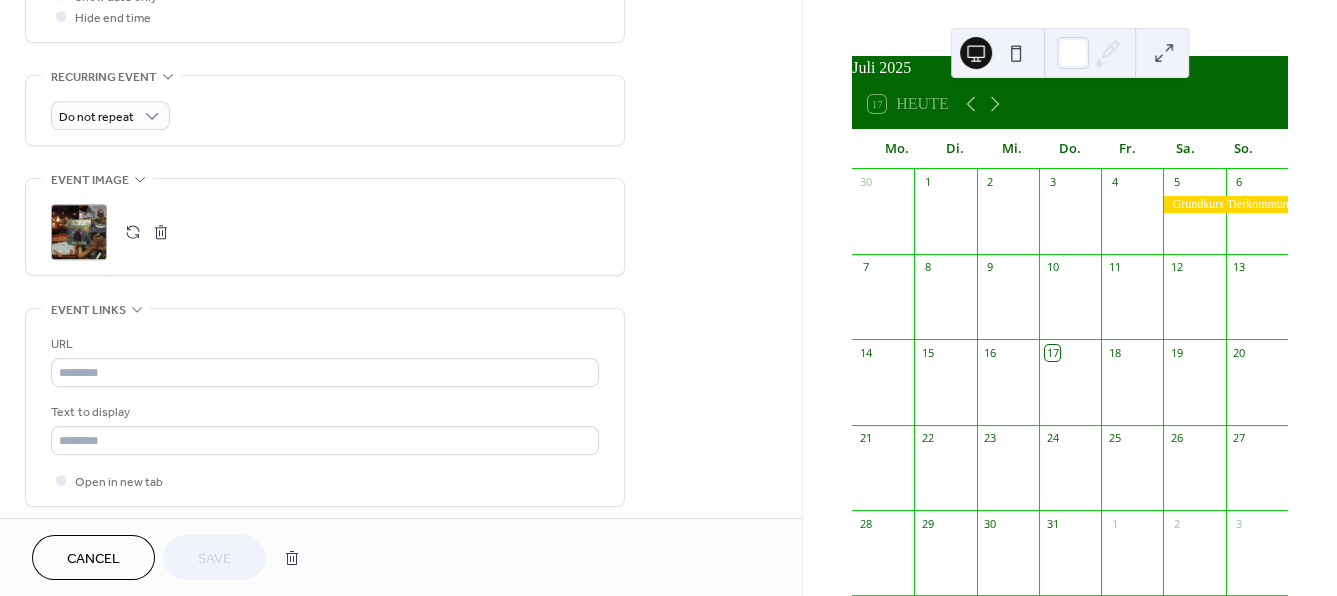 click on ";" at bounding box center [79, 232] 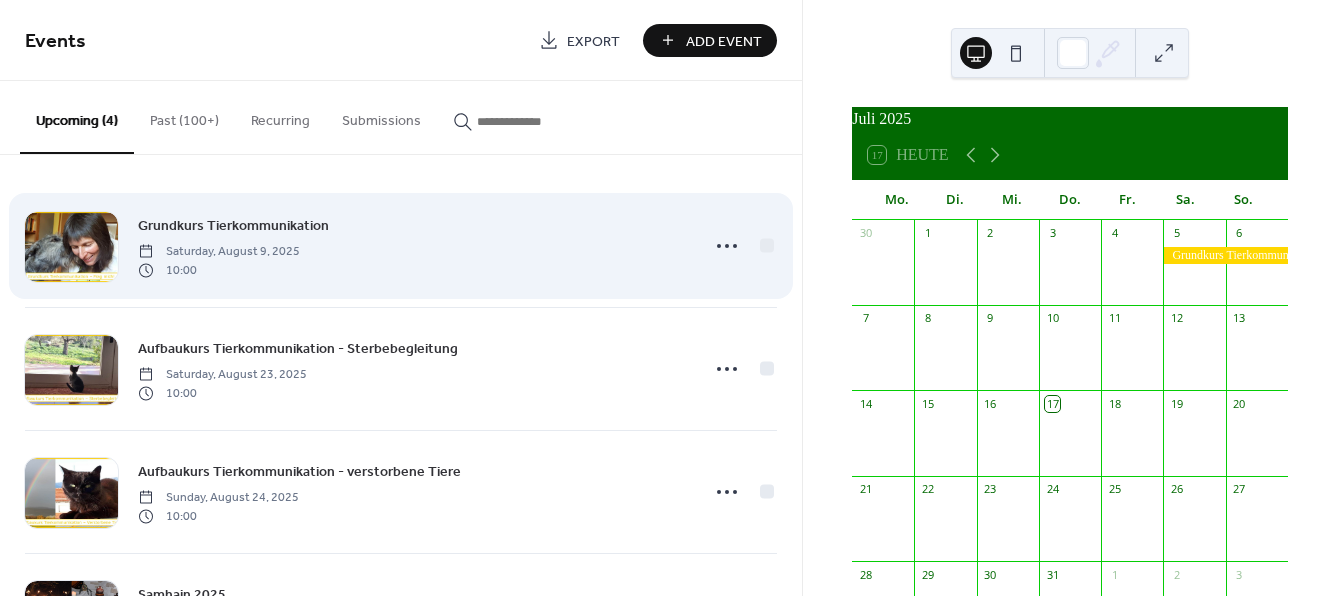 scroll, scrollTop: 0, scrollLeft: 0, axis: both 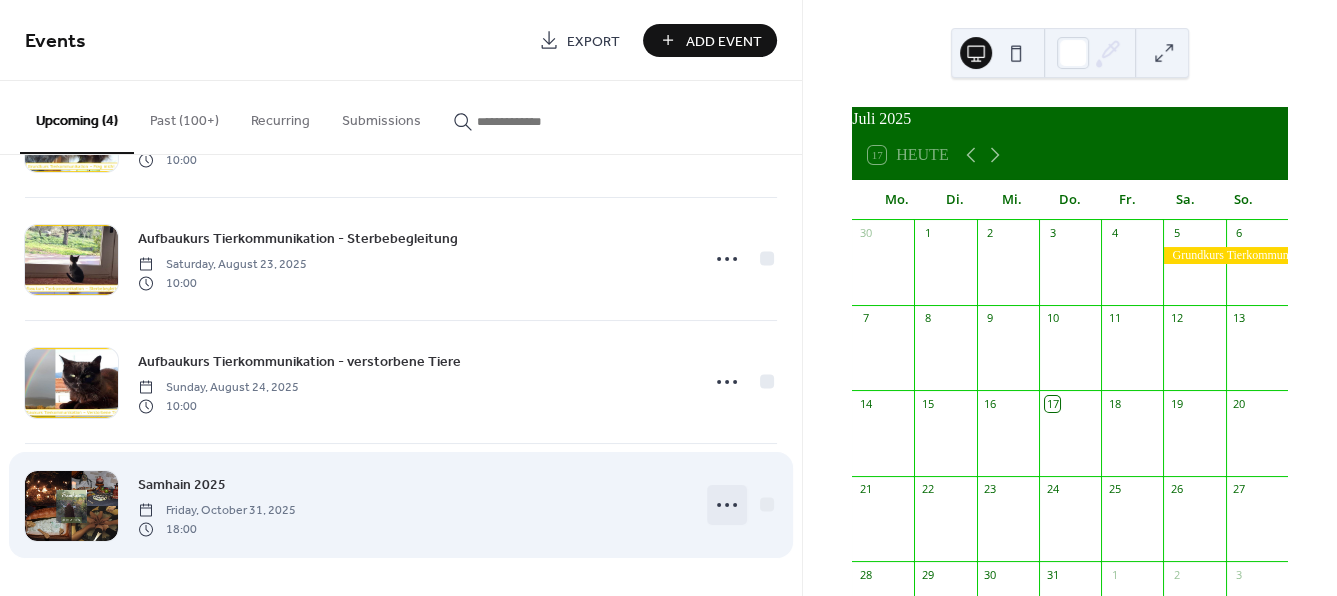 click 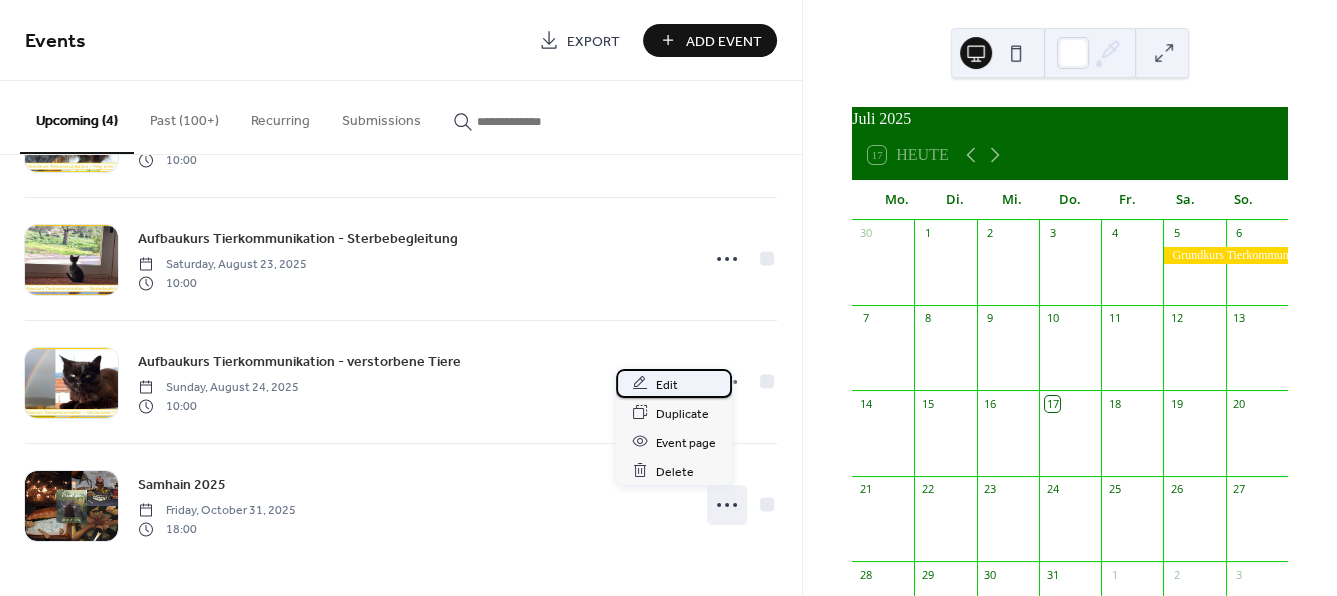 click on "Edit" at bounding box center [674, 383] 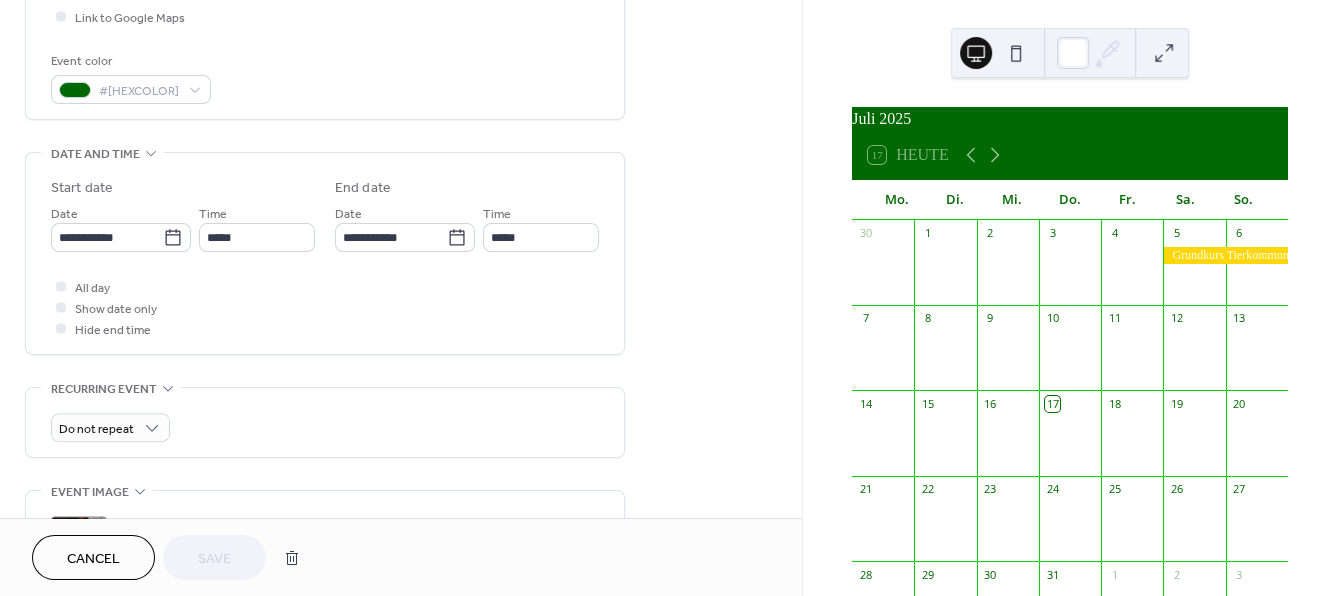 scroll, scrollTop: 982, scrollLeft: 0, axis: vertical 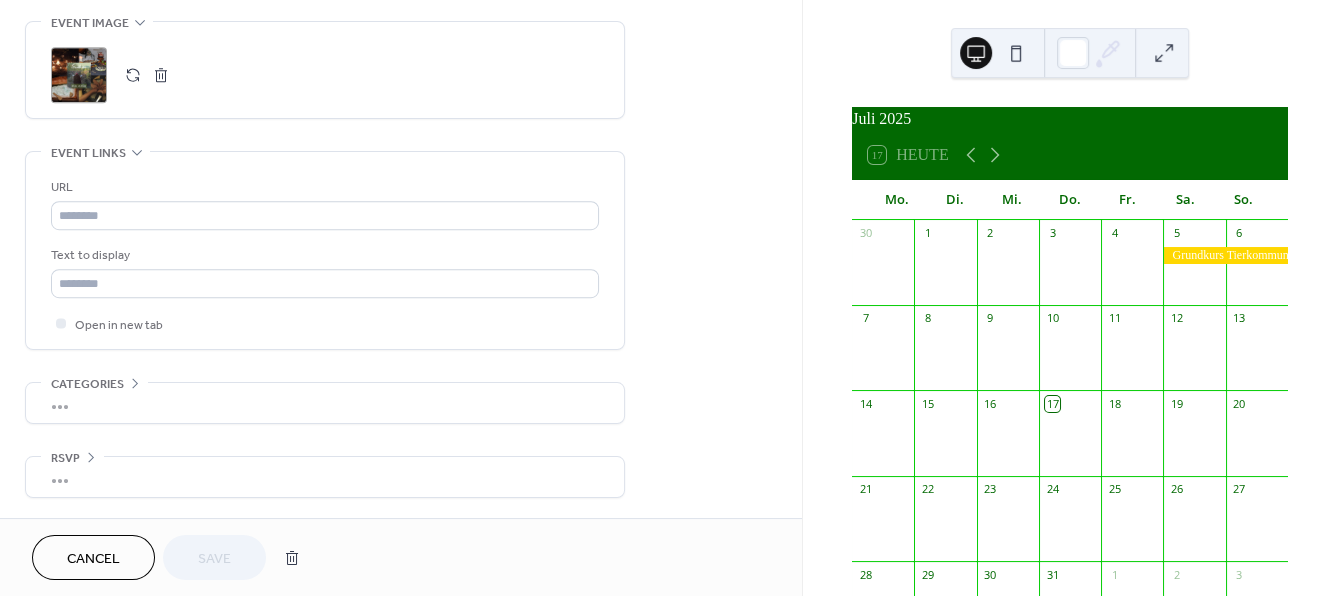 click on ";" at bounding box center (79, 75) 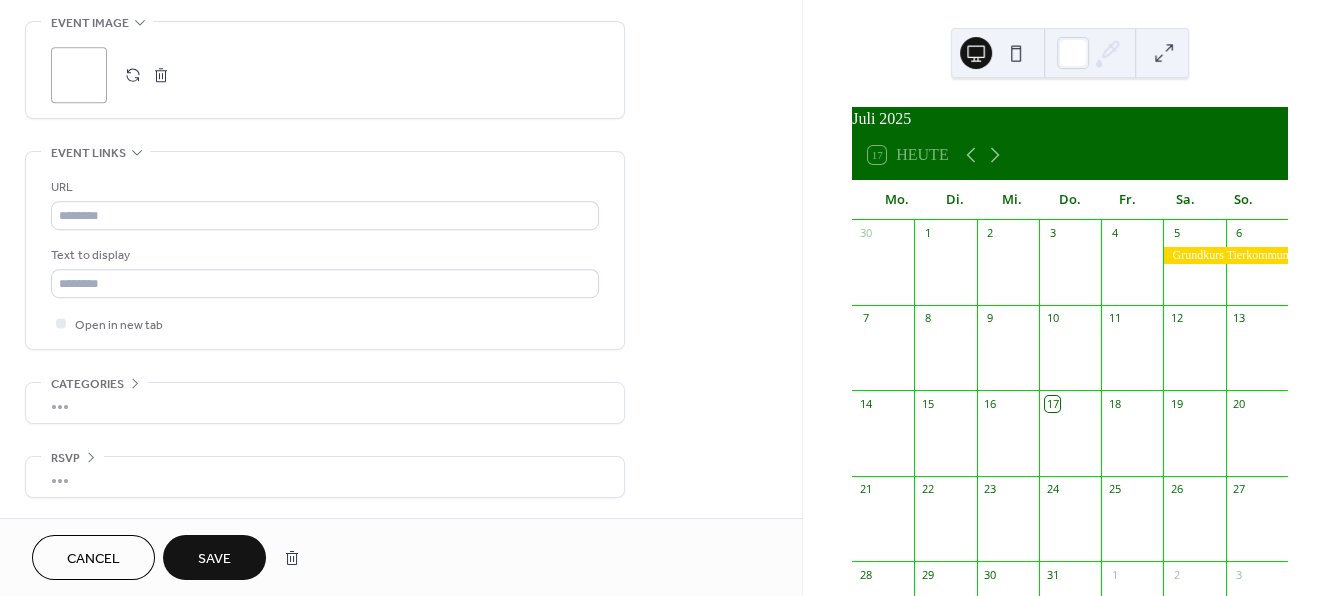 click on "Save" at bounding box center (214, 557) 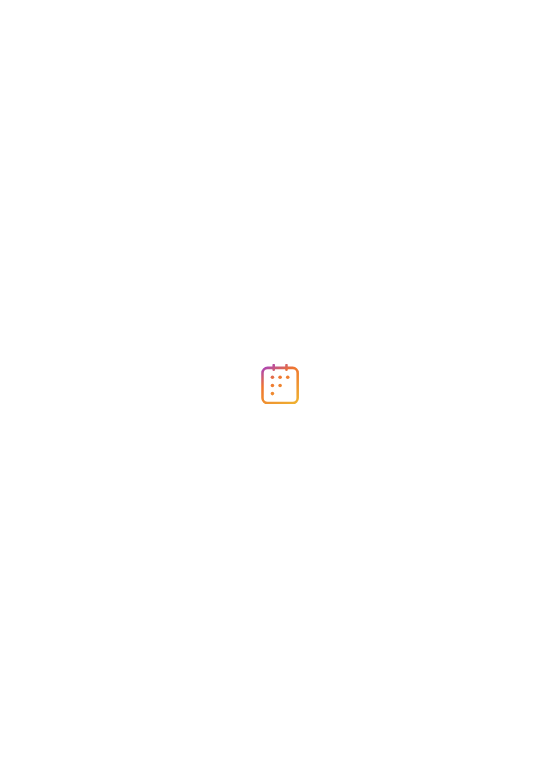scroll, scrollTop: 0, scrollLeft: 0, axis: both 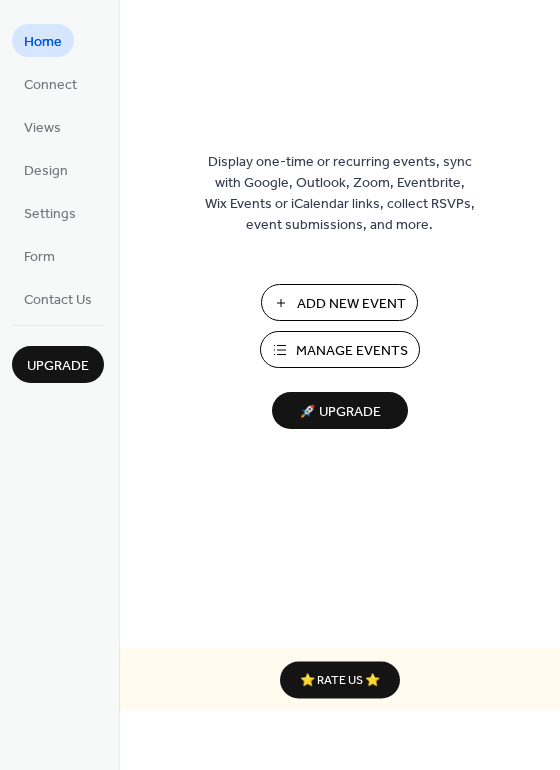 click on "Manage Events" at bounding box center [352, 351] 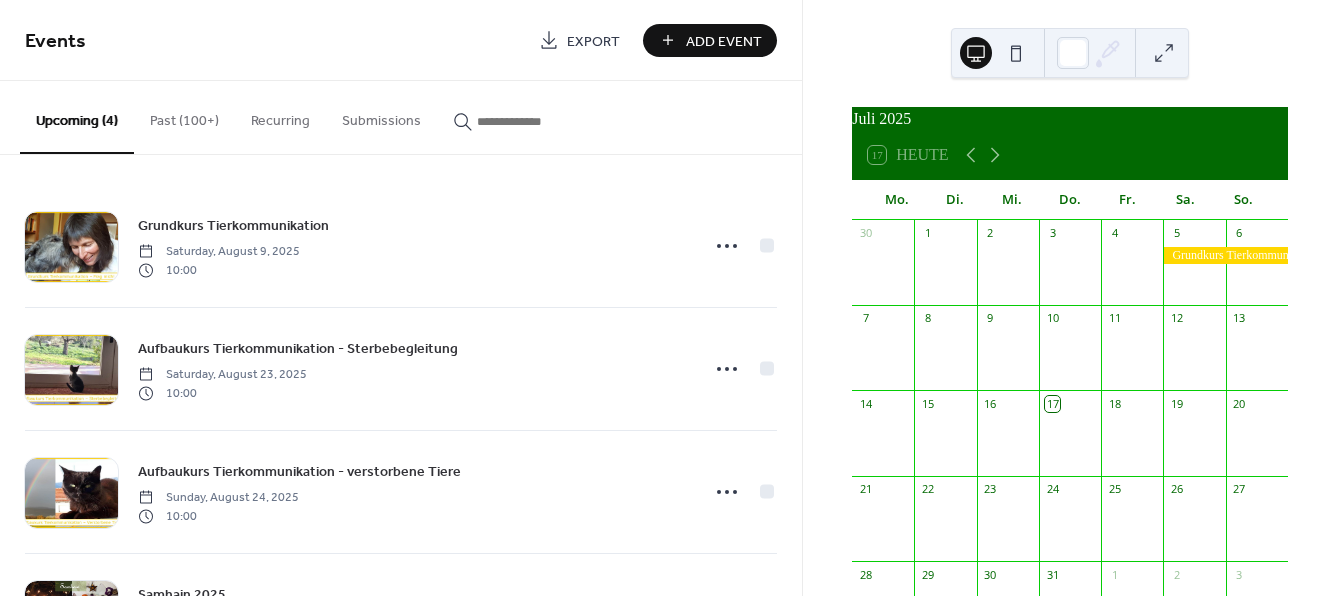 scroll, scrollTop: 0, scrollLeft: 0, axis: both 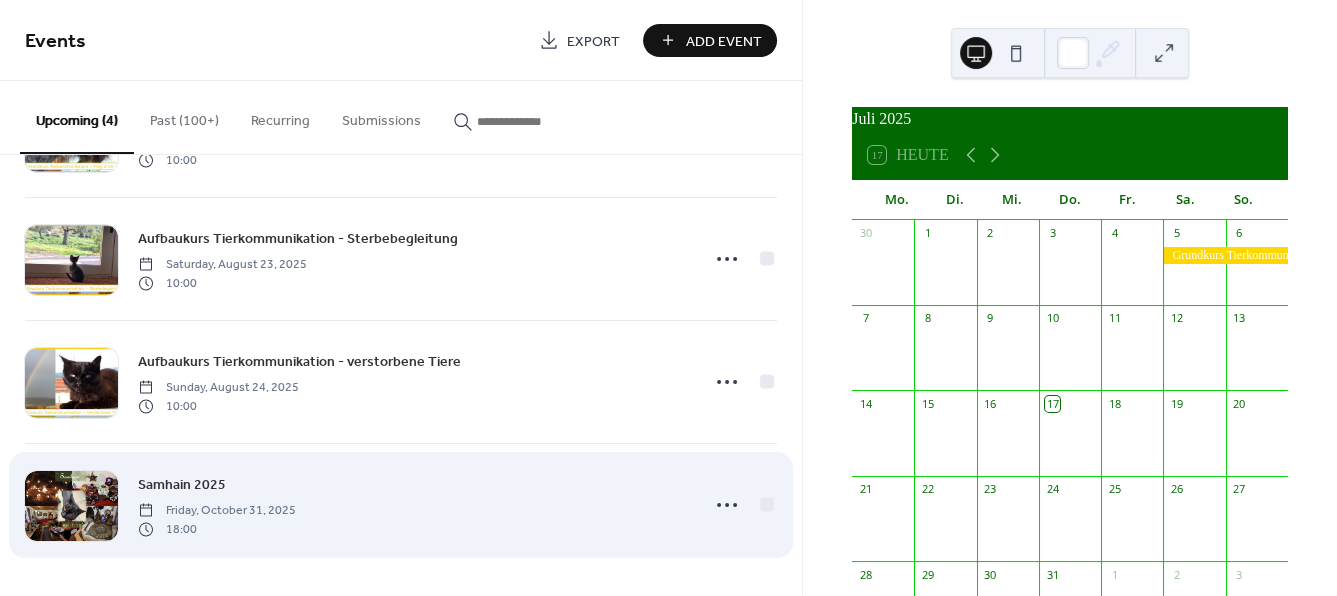 click on "[HOLIDAY] [YEAR] [DAY_OF_WEEK], [MONTH] [DAY], [YEAR] [HOUR]:[MINUTE]" at bounding box center [412, 505] 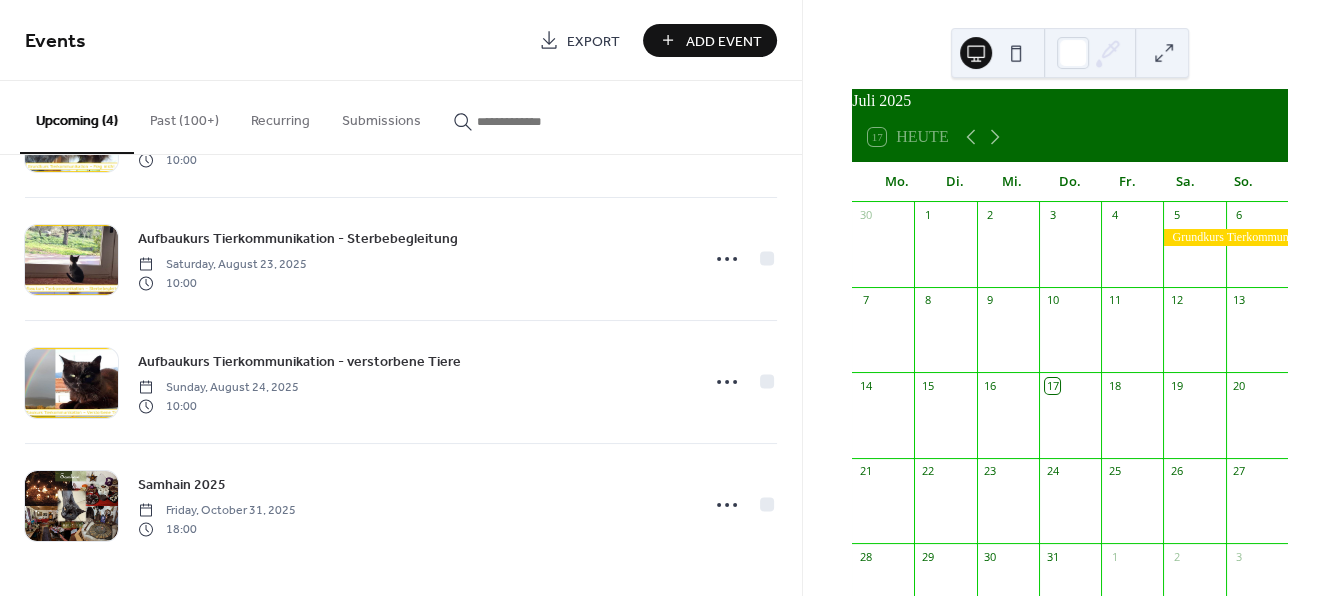 scroll, scrollTop: 48, scrollLeft: 0, axis: vertical 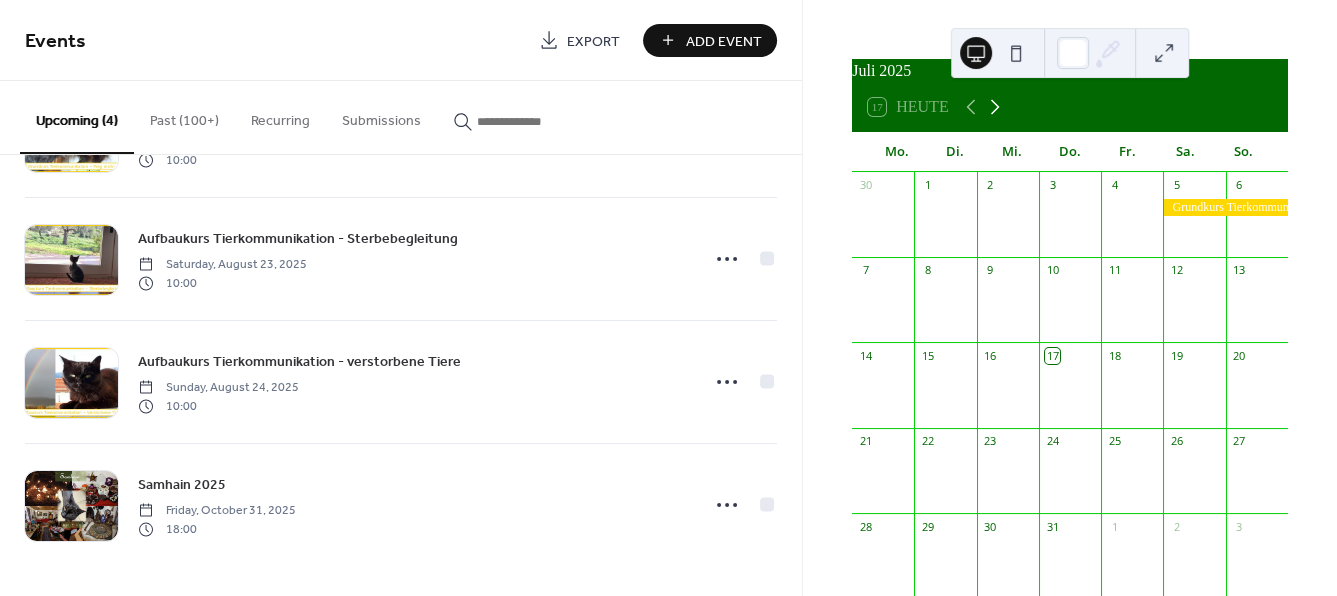 click 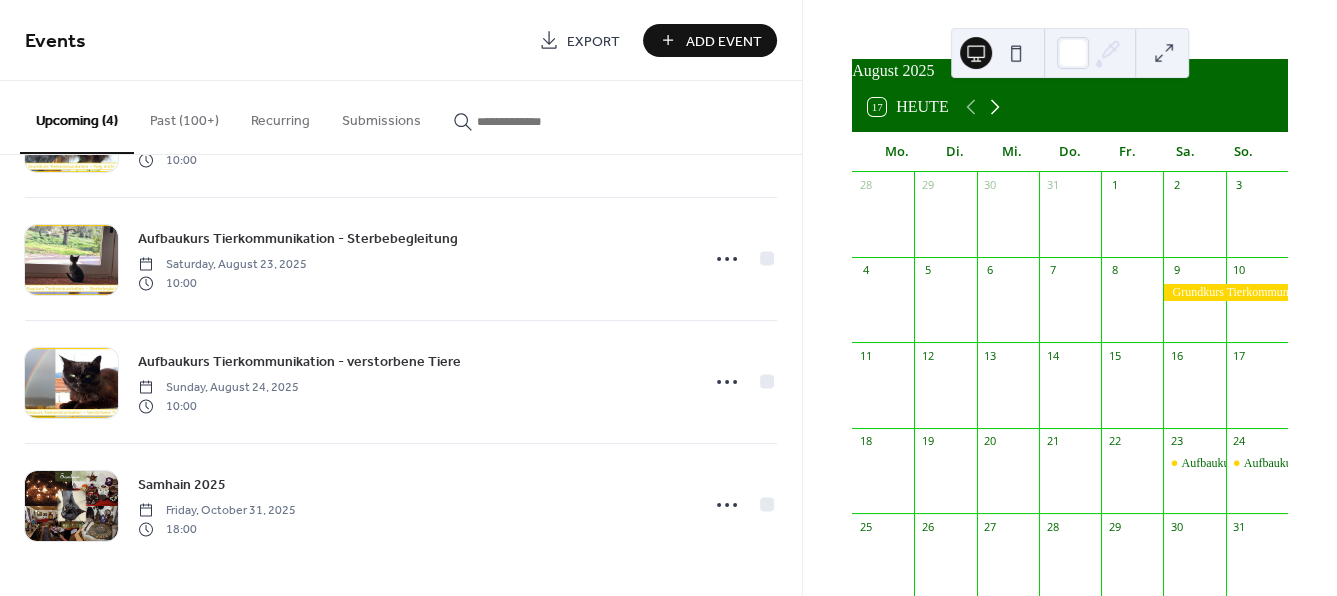 click 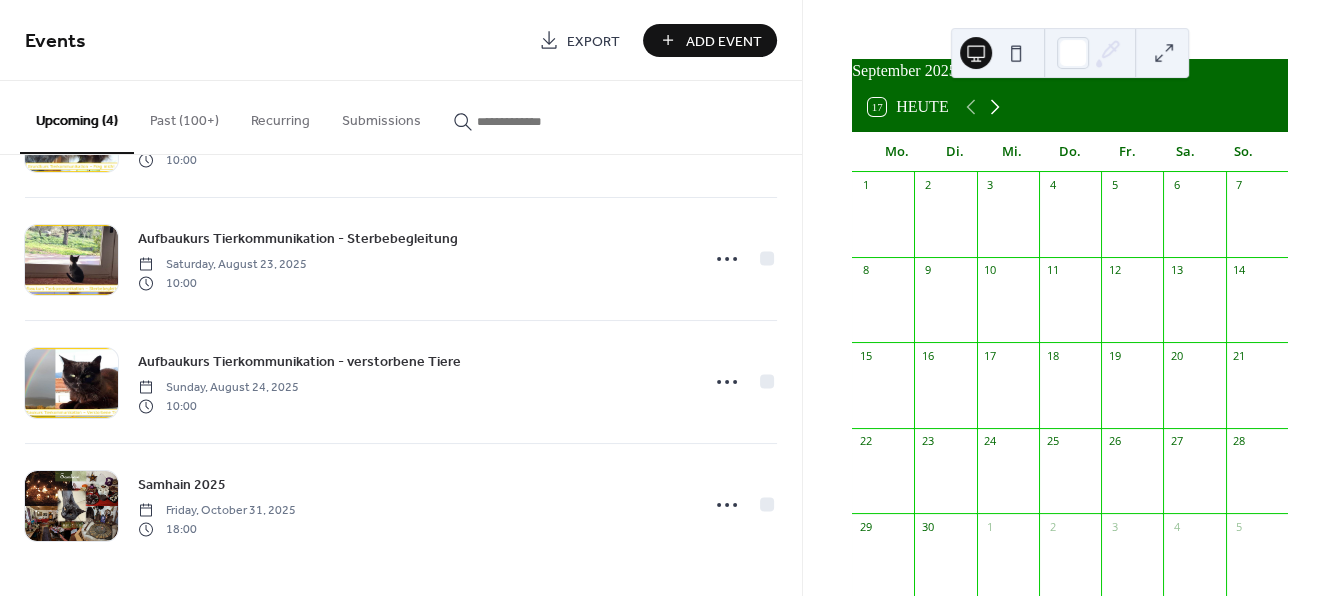 click 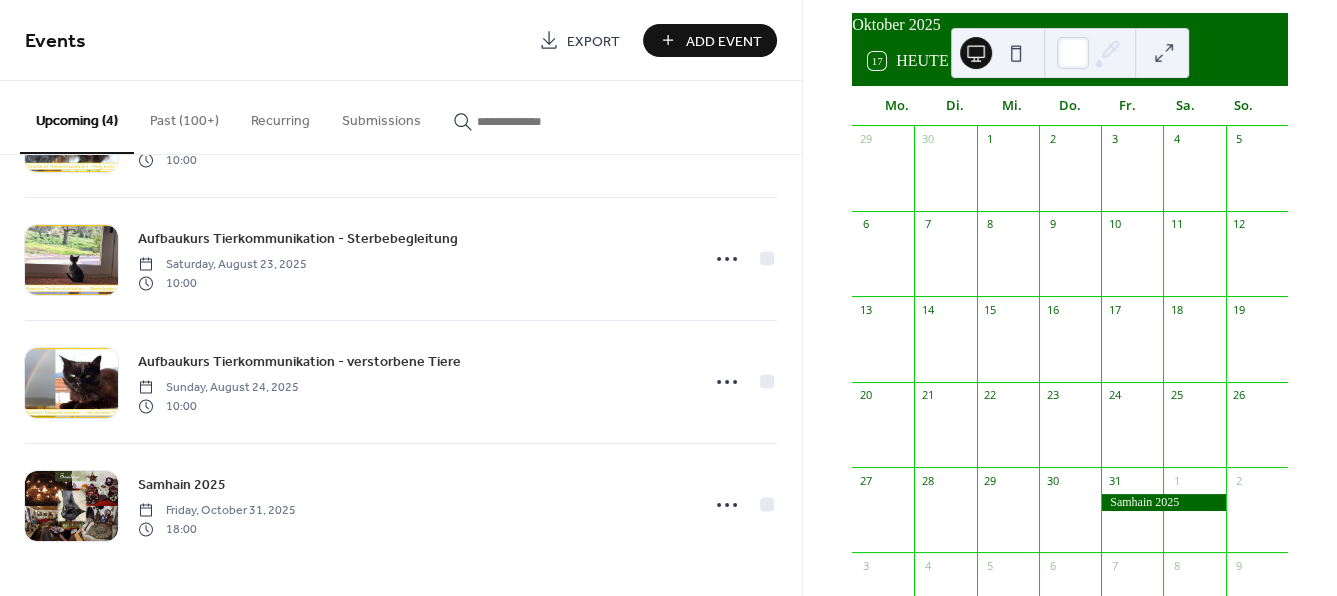 scroll, scrollTop: 96, scrollLeft: 0, axis: vertical 